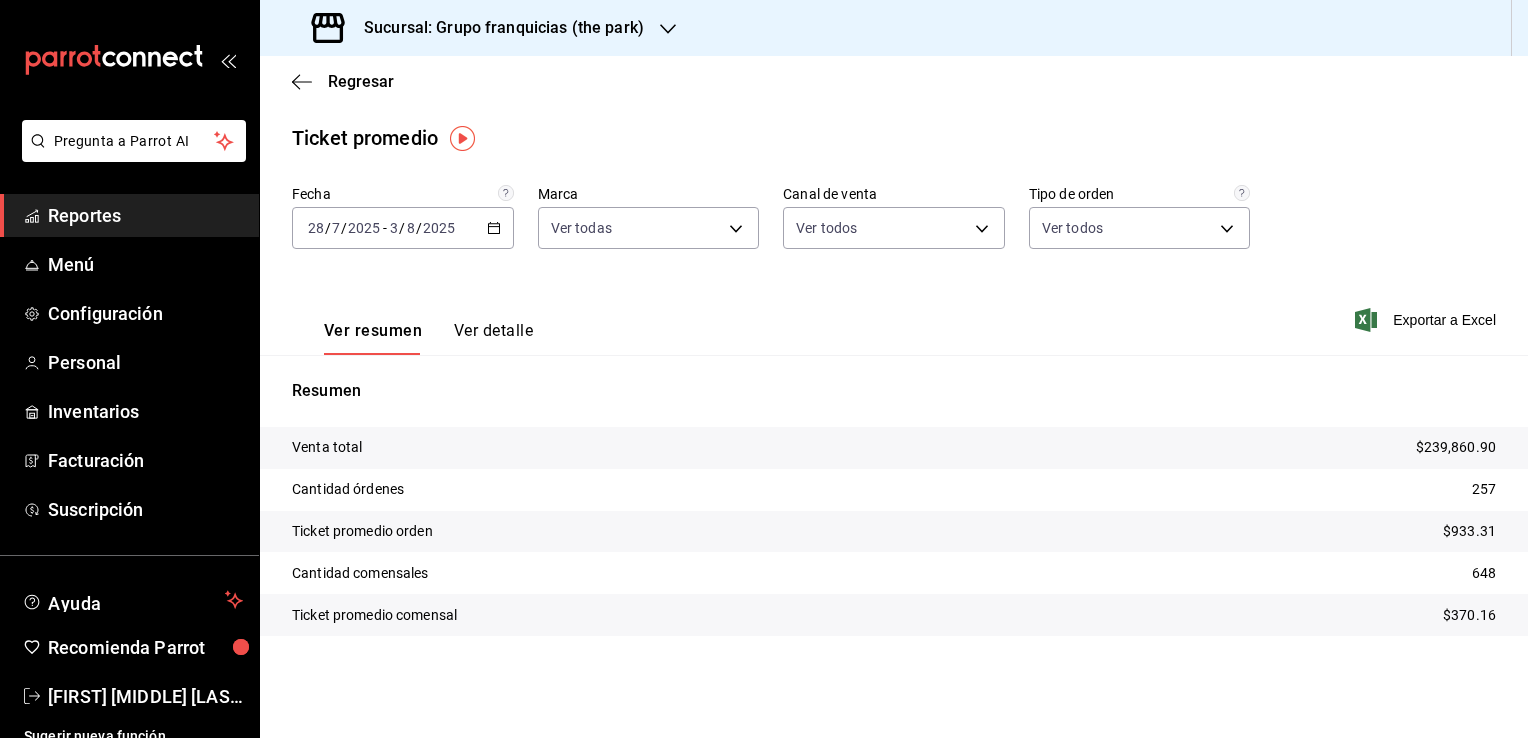 scroll, scrollTop: 0, scrollLeft: 0, axis: both 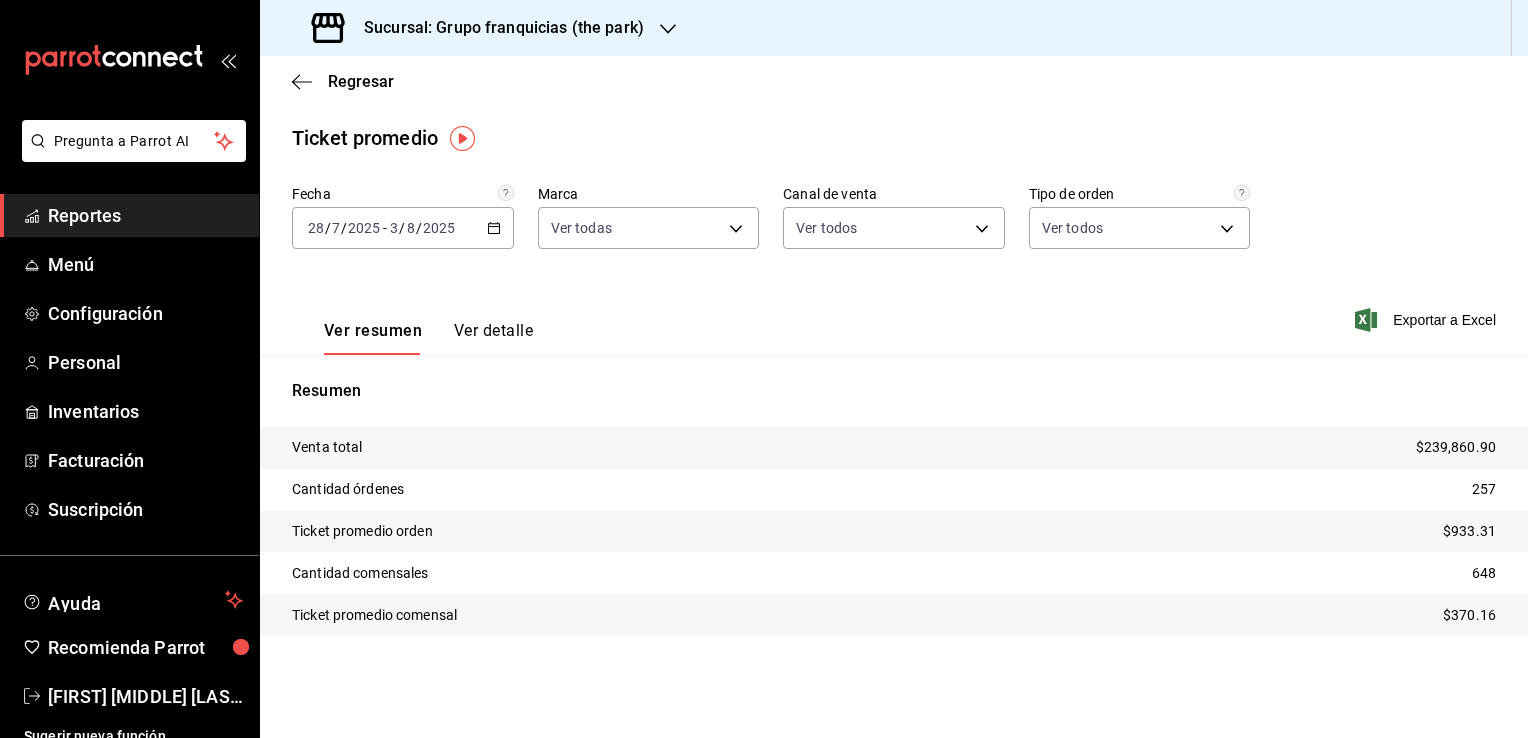 click on "Regresar" at bounding box center [894, 81] 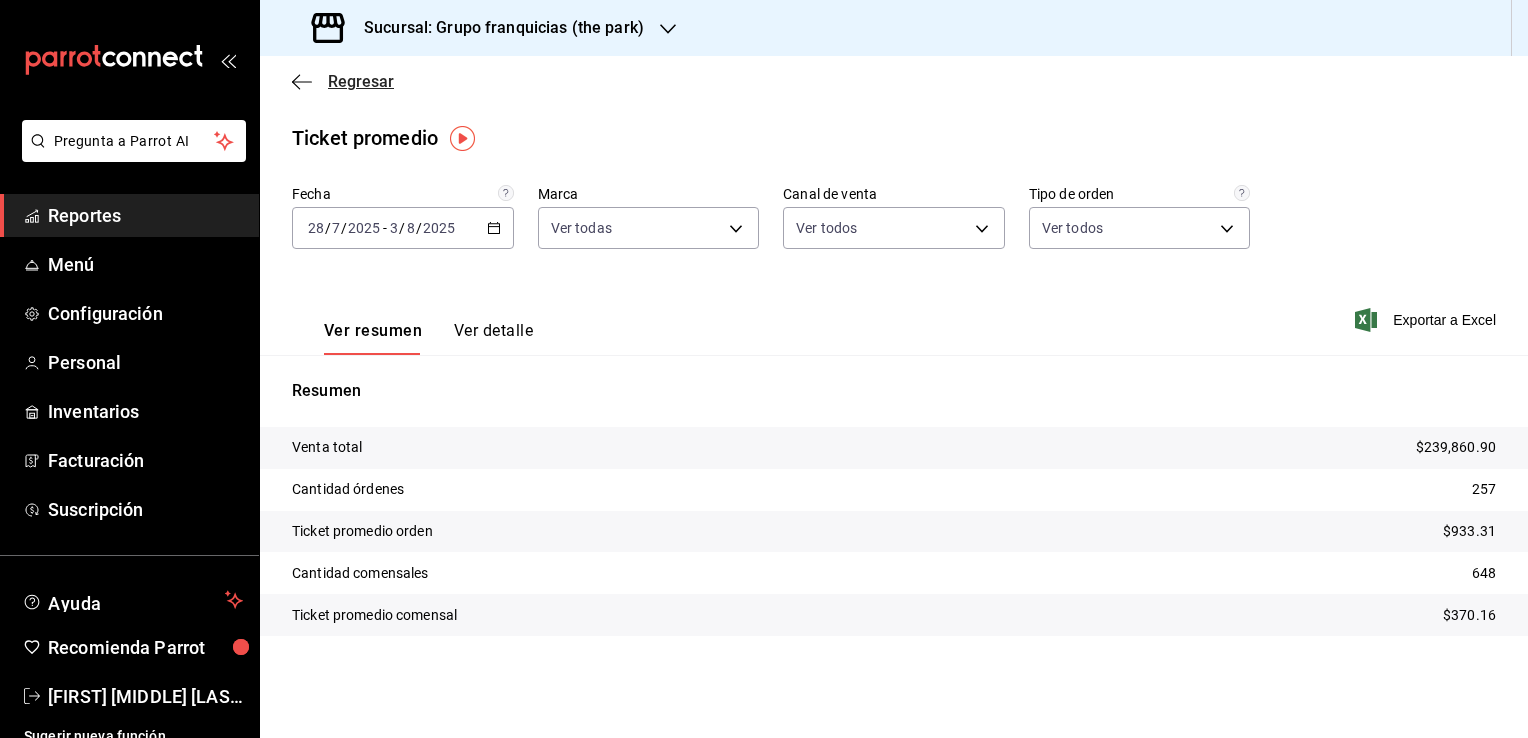 click 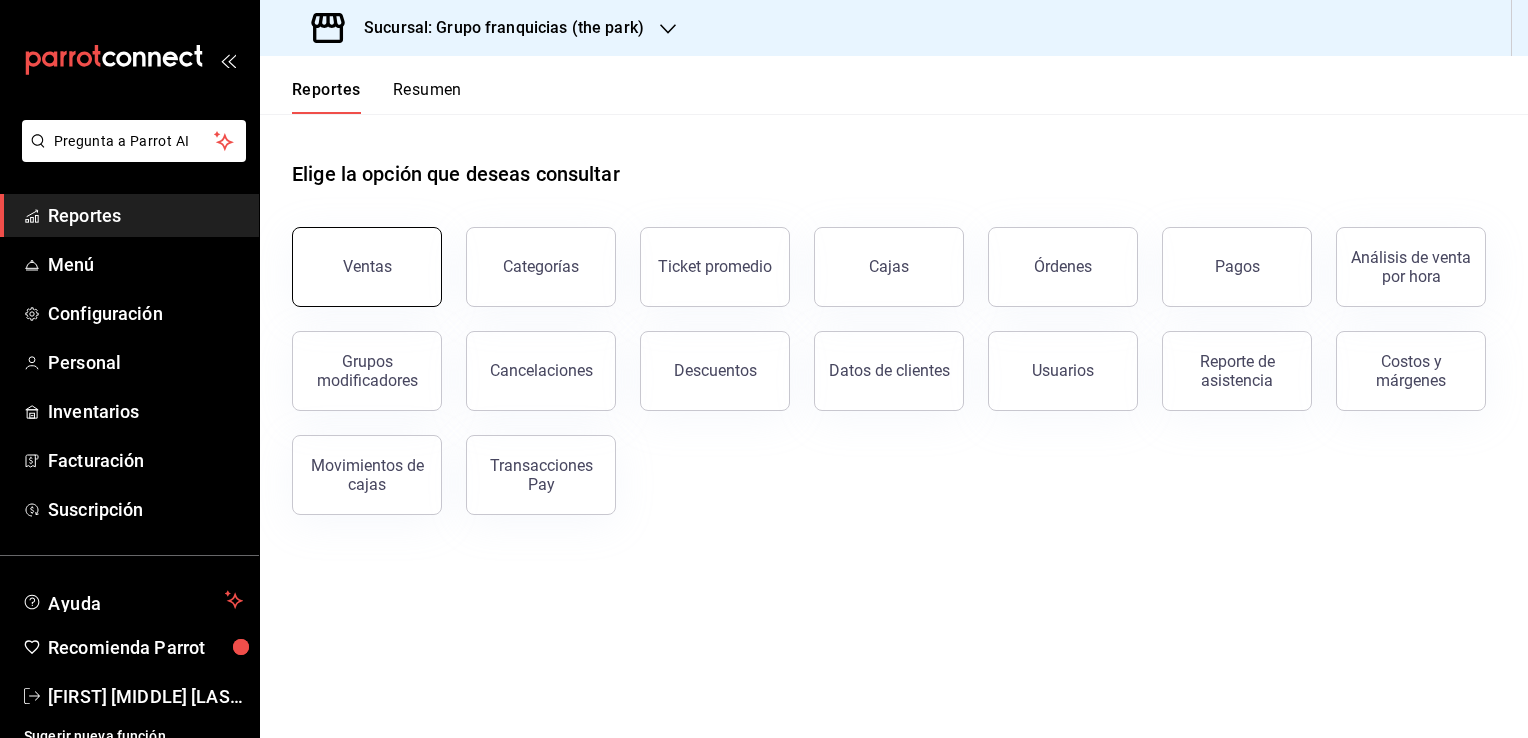 click on "Ventas" at bounding box center [367, 267] 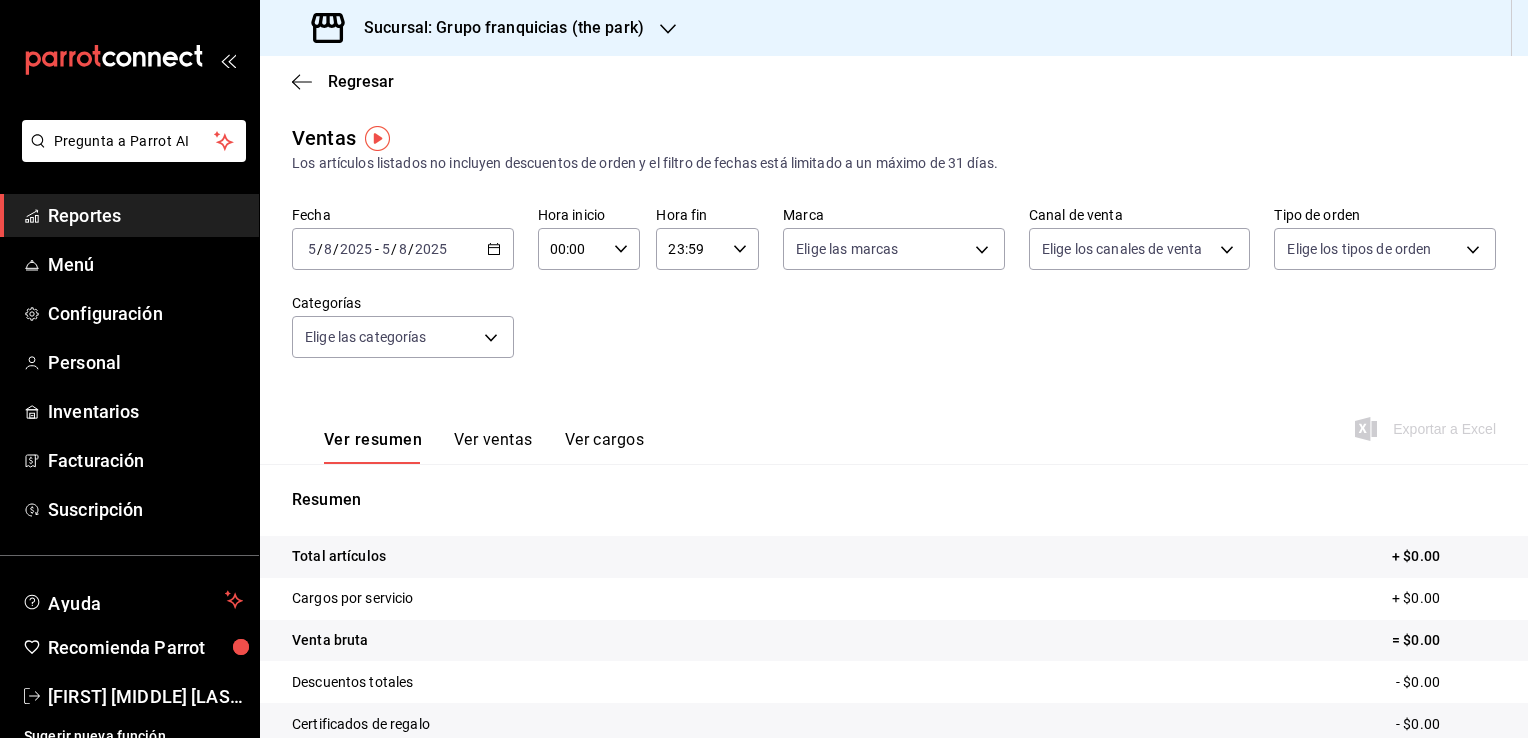 click on "2025-08-05 5 / 8 / 2025 - 2025-08-05 5 / 8 / 2025" at bounding box center (403, 249) 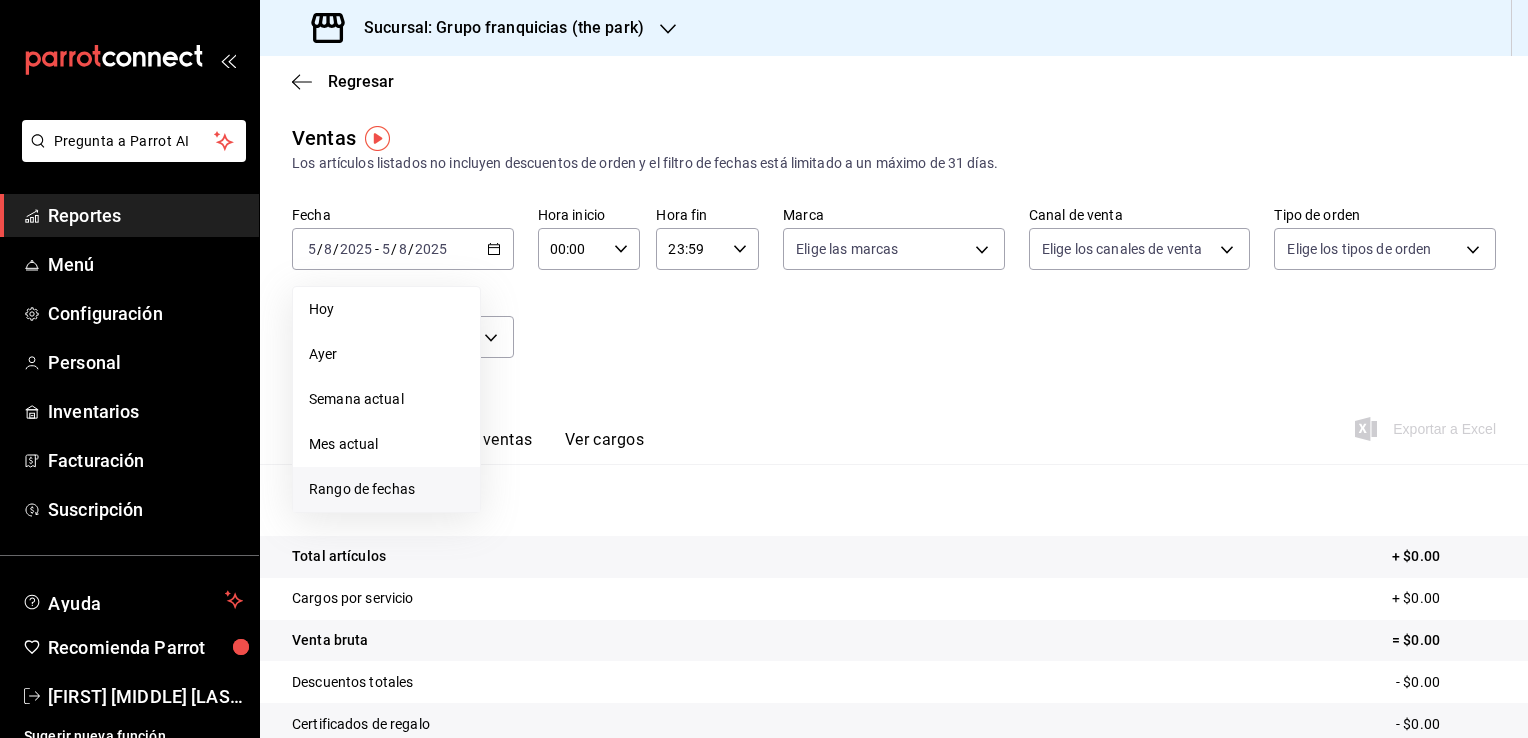 click on "Rango de fechas" at bounding box center [386, 489] 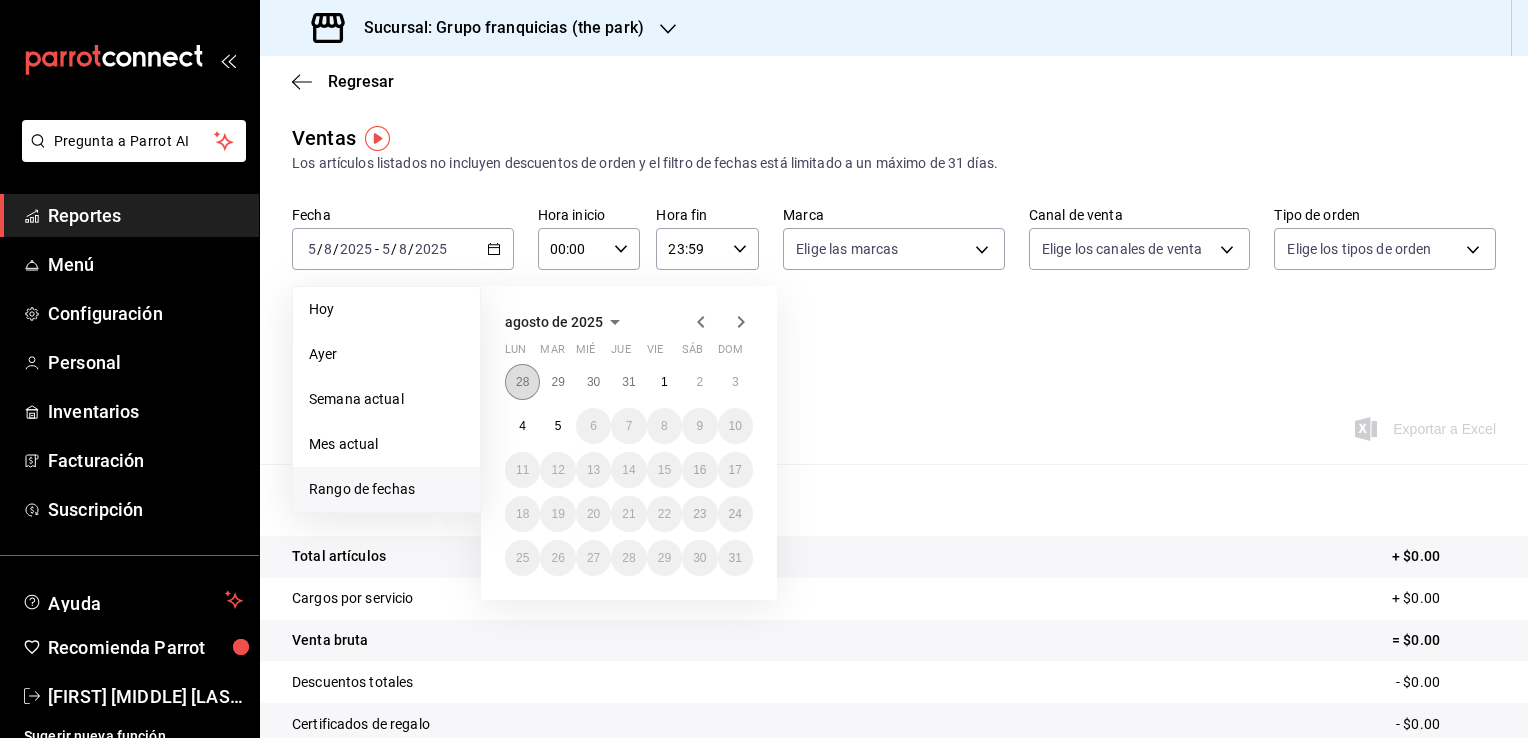 click on "28" at bounding box center (522, 382) 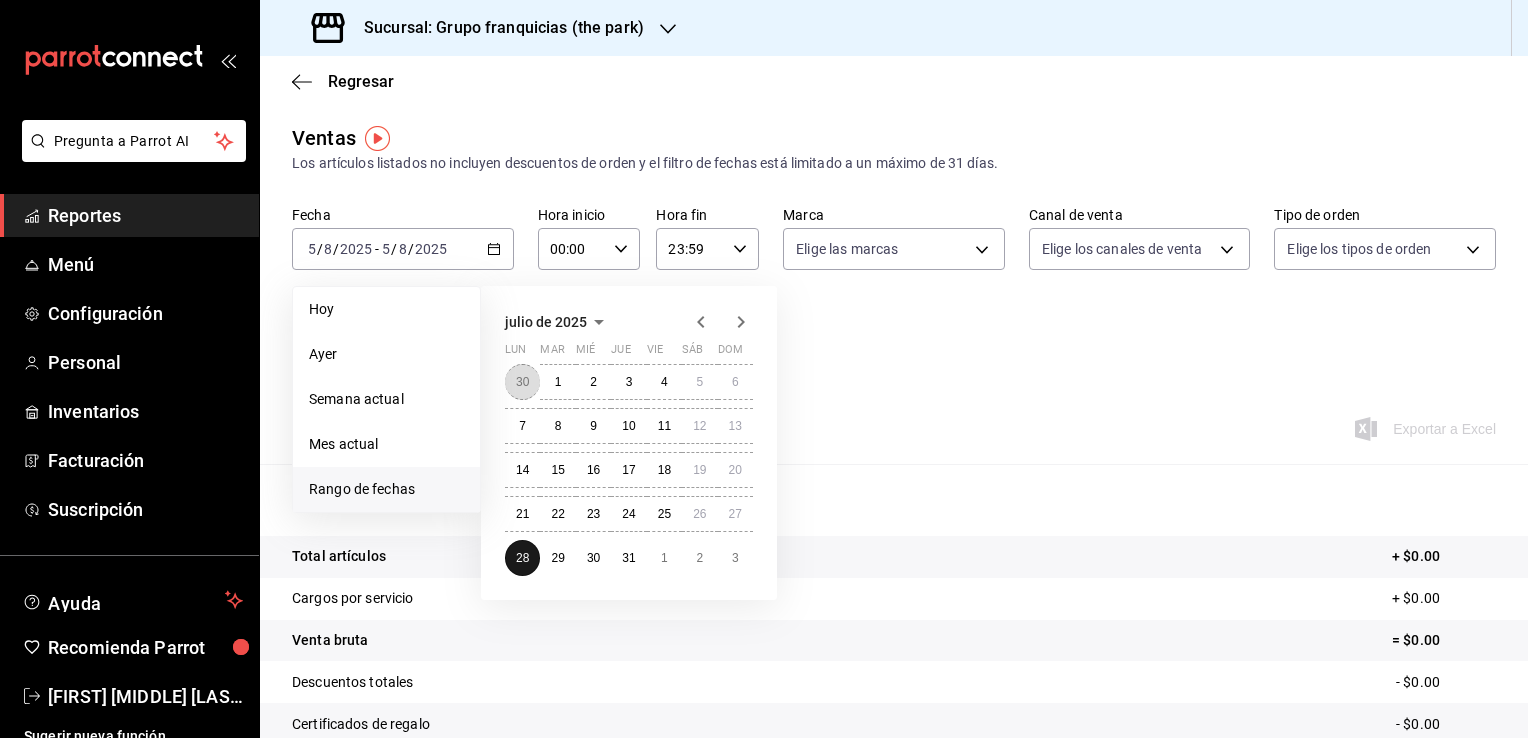 click on "30" at bounding box center (522, 382) 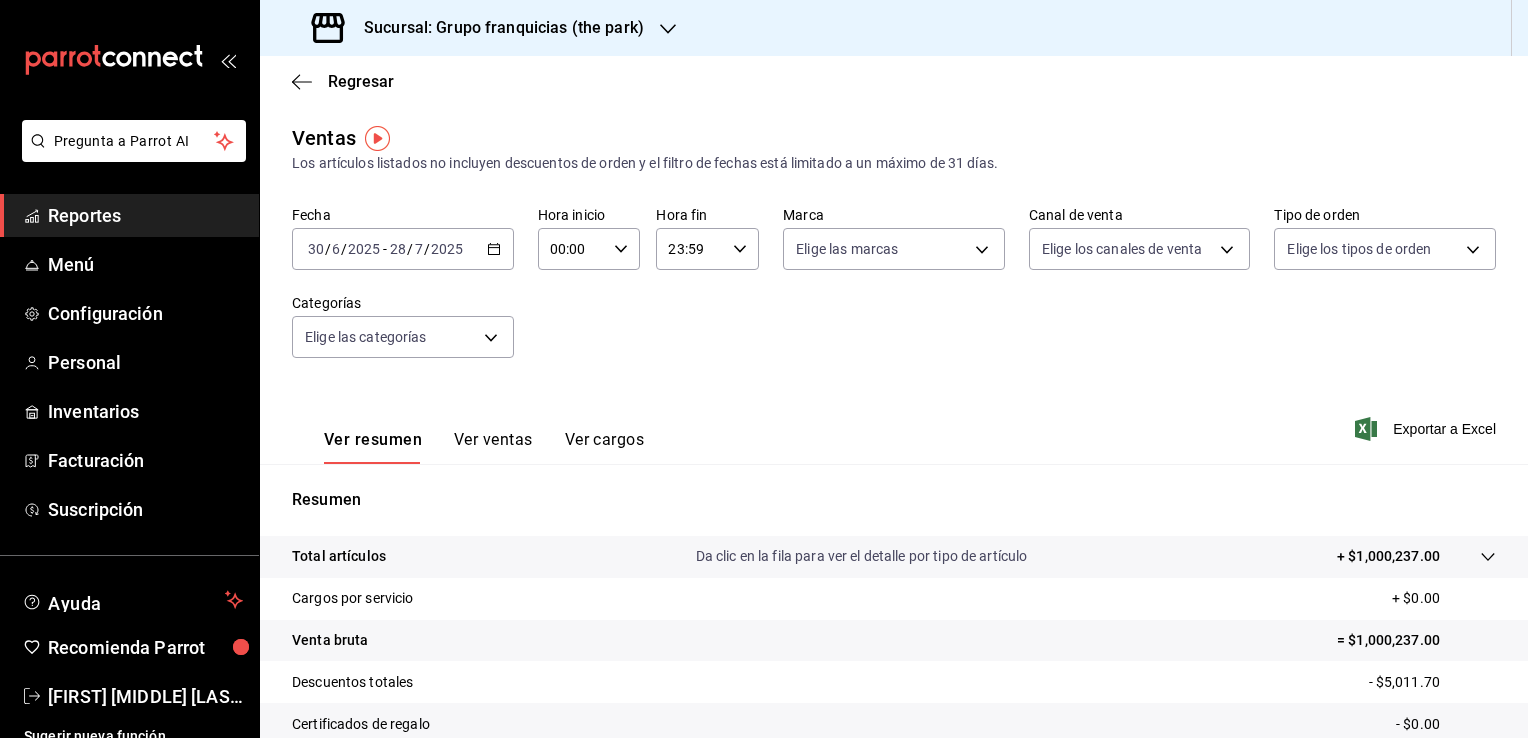 click 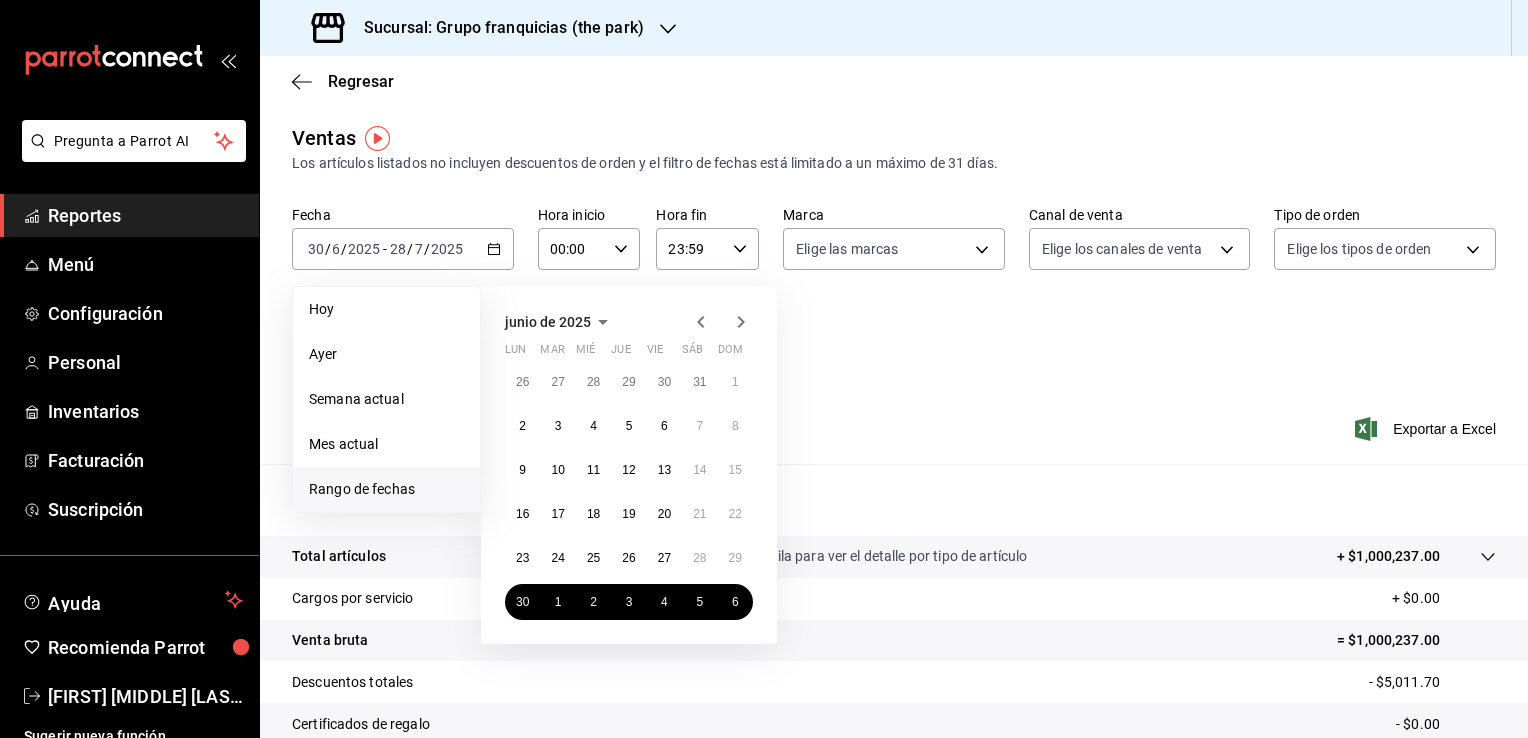 click on "Rango de fechas" at bounding box center (386, 489) 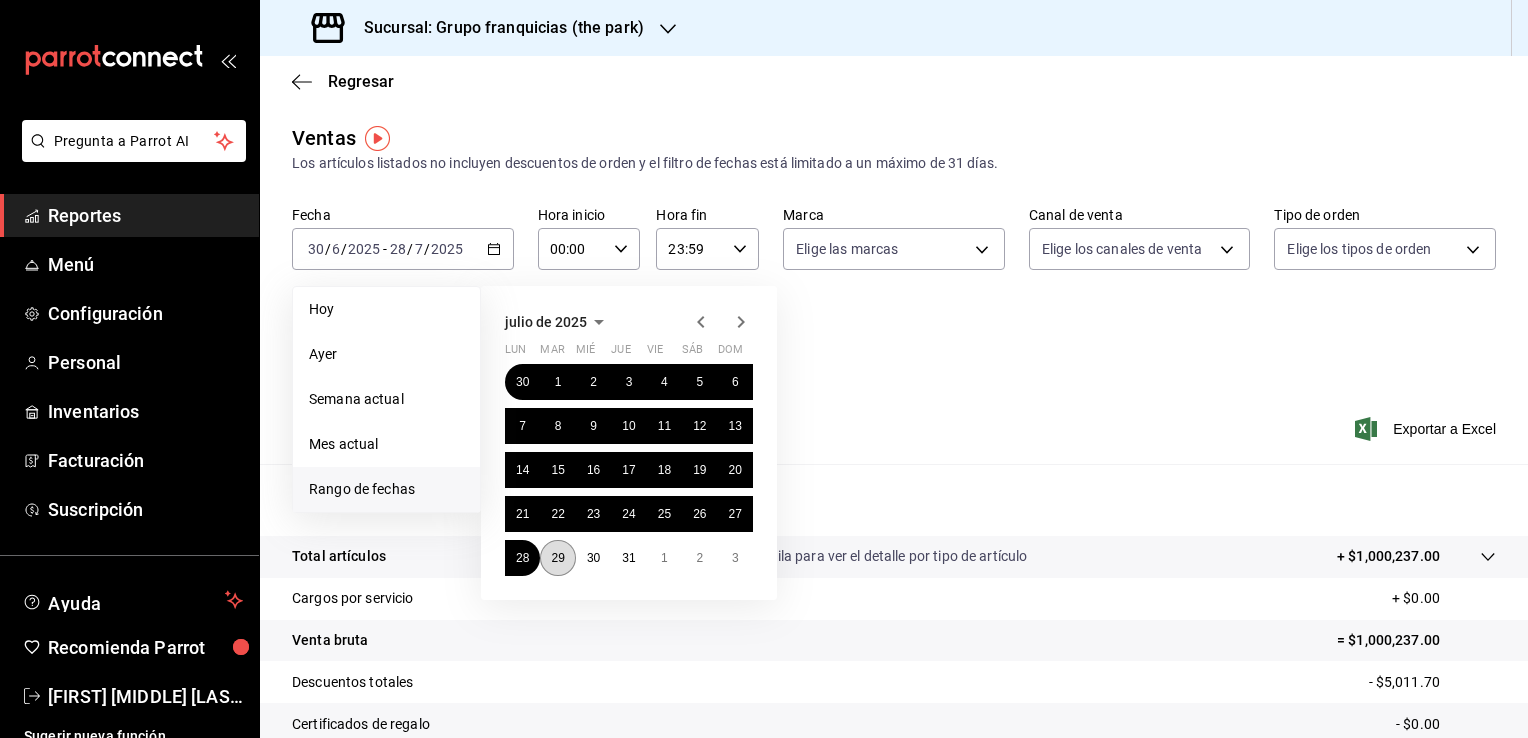 click on "29" at bounding box center (557, 558) 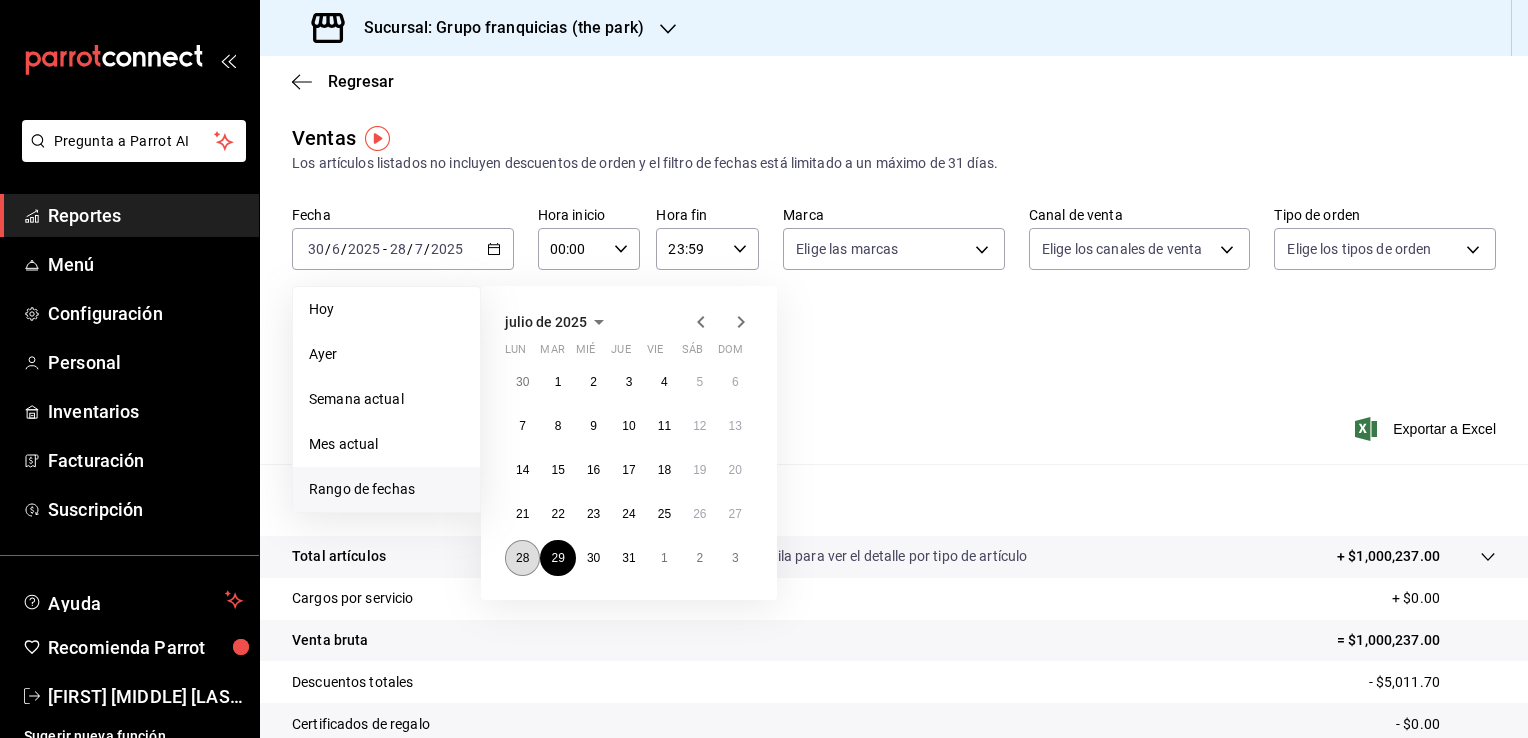 click on "28" at bounding box center (522, 558) 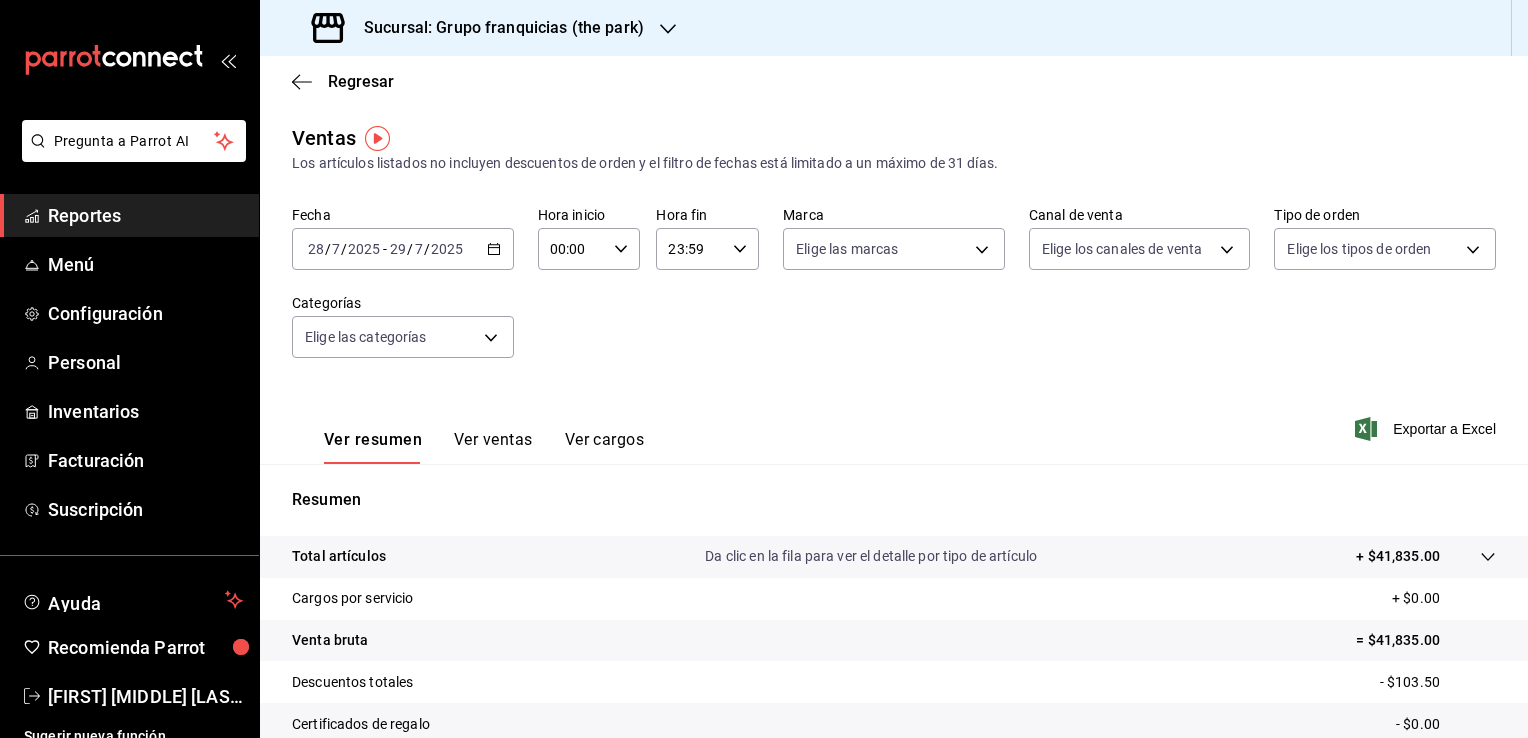 click 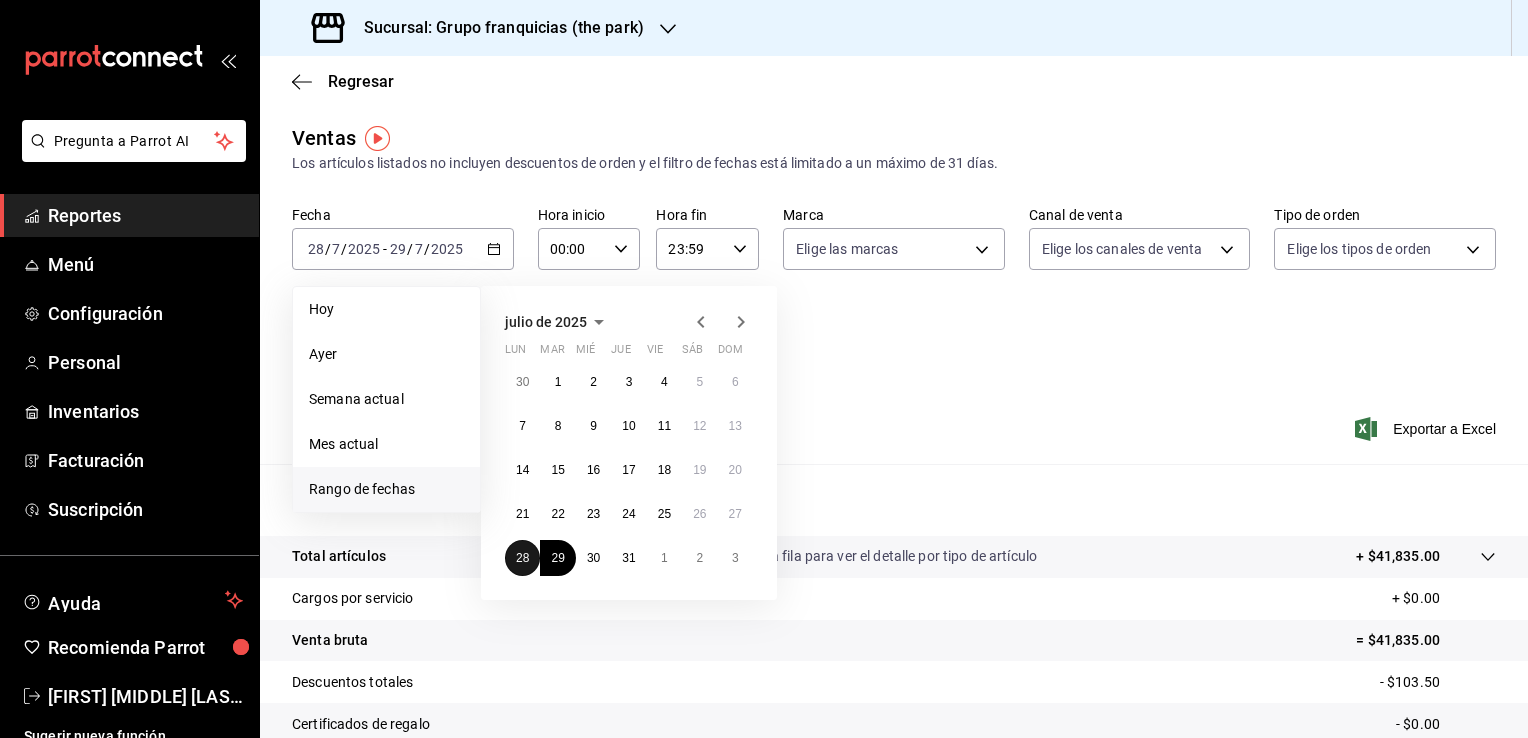 click on "28" at bounding box center (522, 558) 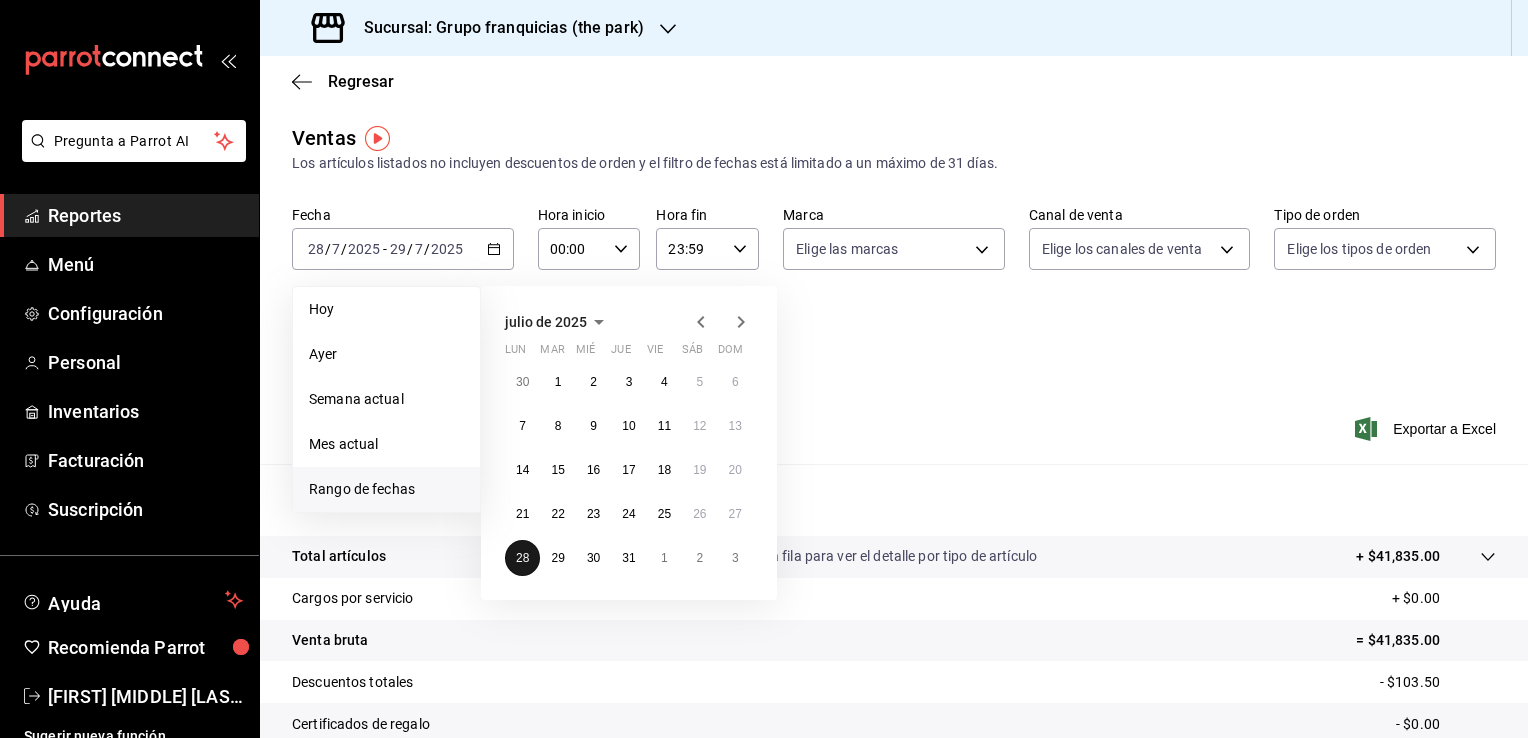 click on "28" at bounding box center (522, 558) 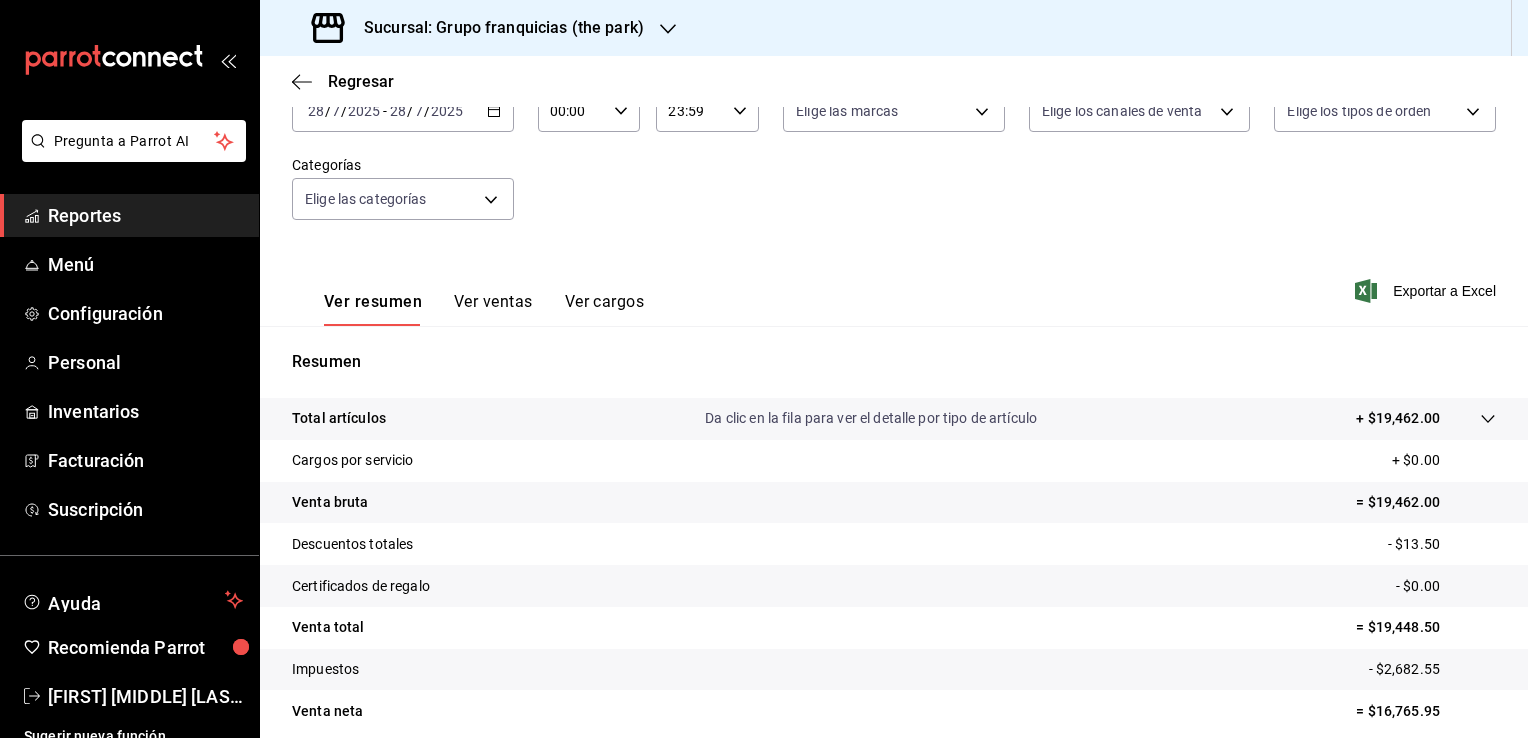 scroll, scrollTop: 20, scrollLeft: 0, axis: vertical 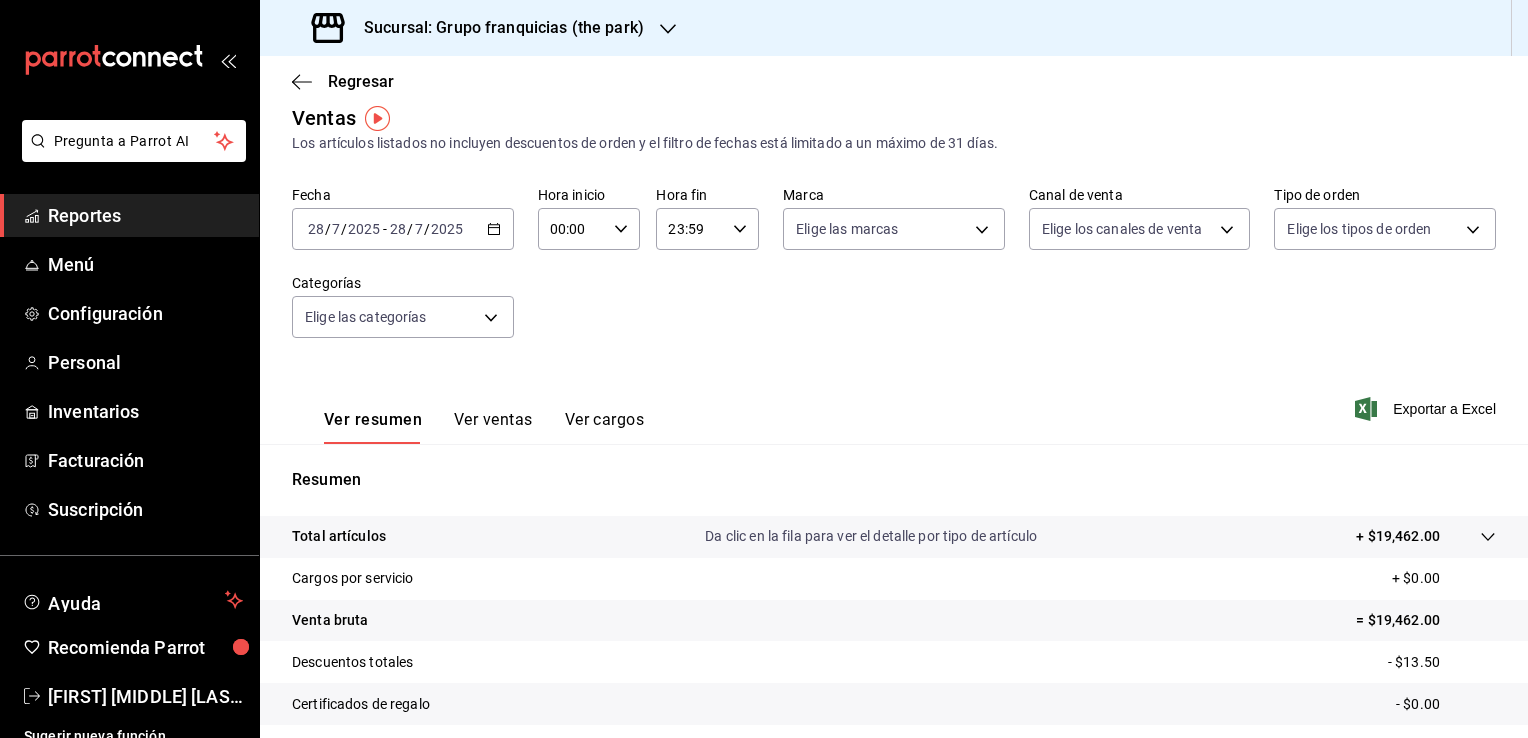 click on "Sucursal: Grupo franquicias (the park)" at bounding box center [480, 28] 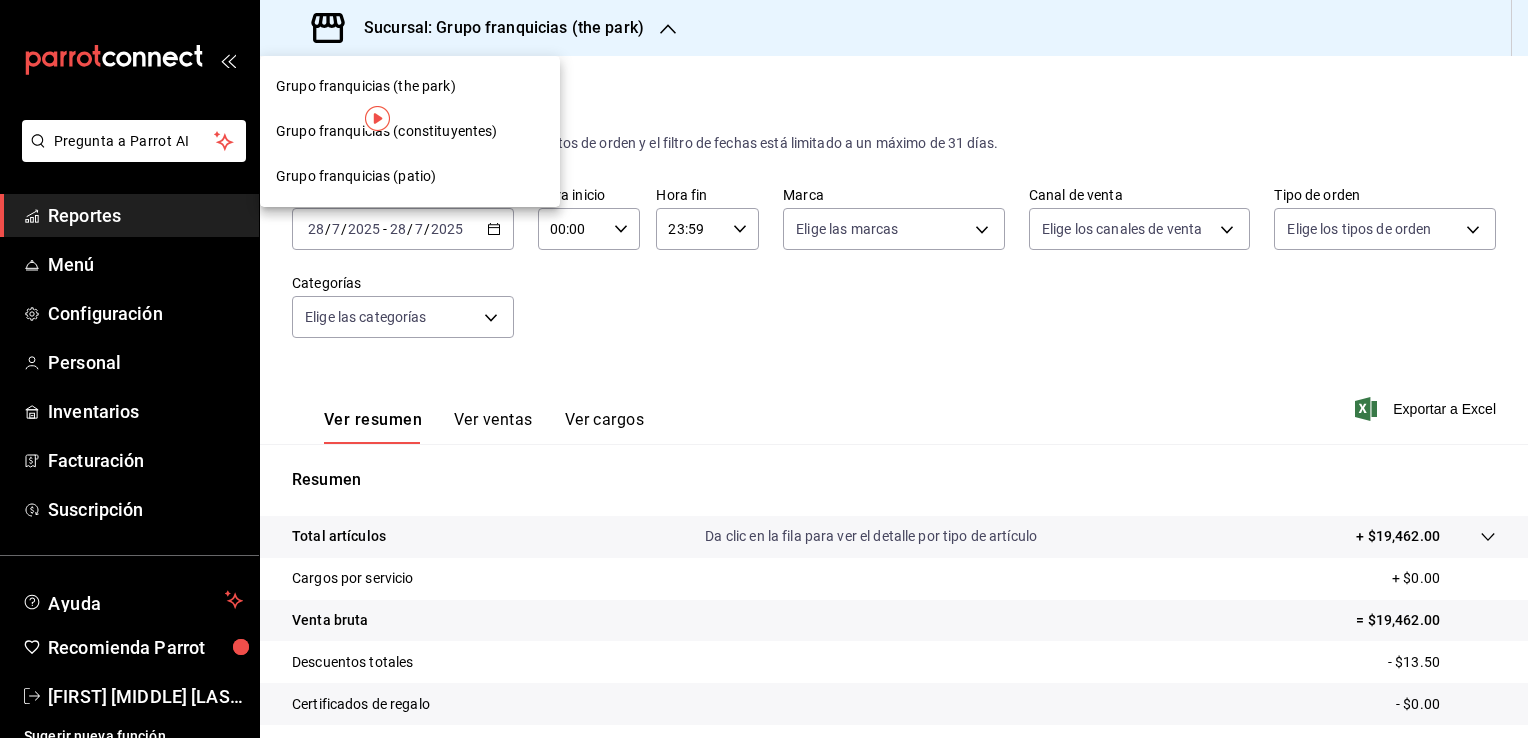 click on "Grupo franquicias (patio)" at bounding box center [410, 176] 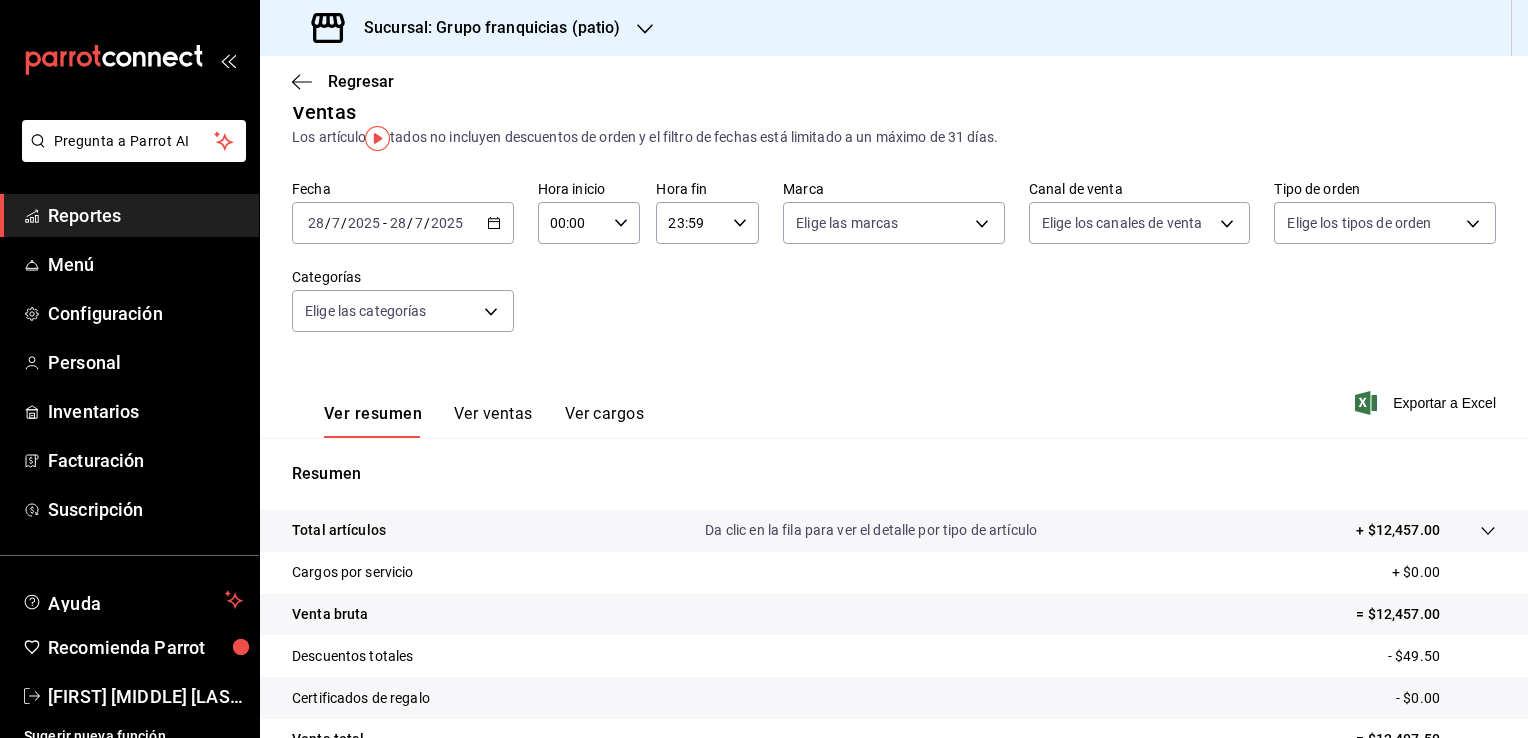 scroll, scrollTop: 0, scrollLeft: 0, axis: both 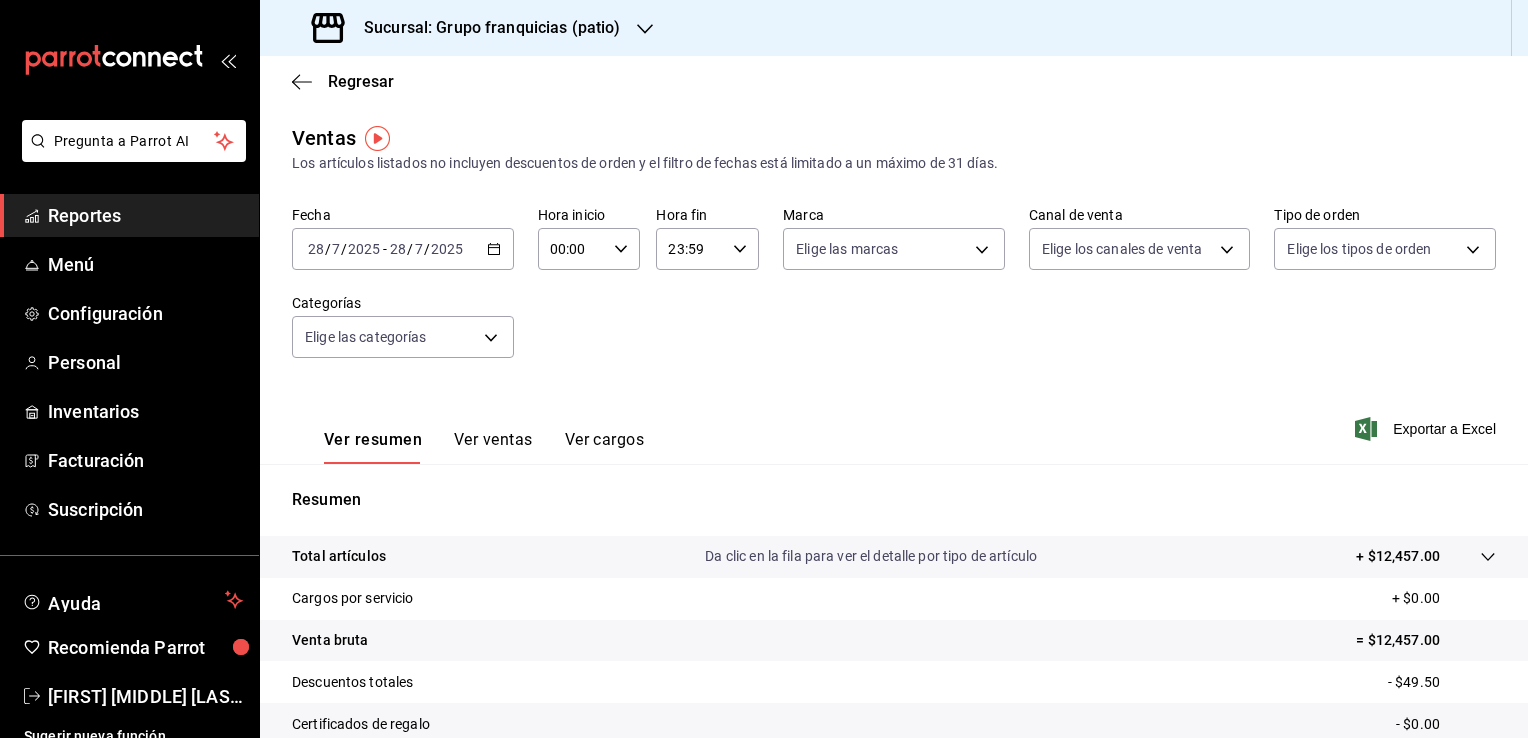click on "2025-07-28 28 / 7 / 2025 - 2025-07-28 28 / 7 / 2025" at bounding box center (403, 249) 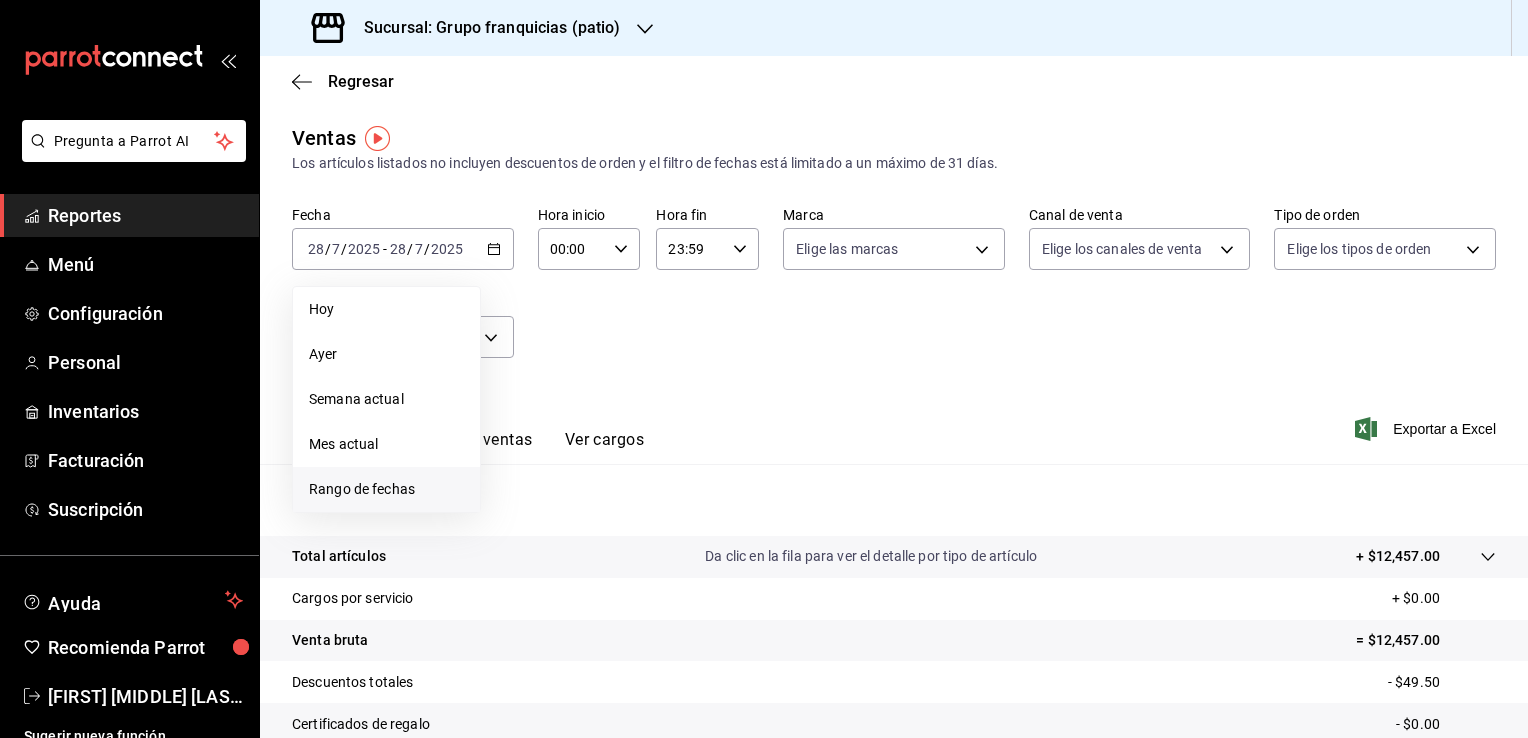 click on "Rango de fechas" at bounding box center [386, 489] 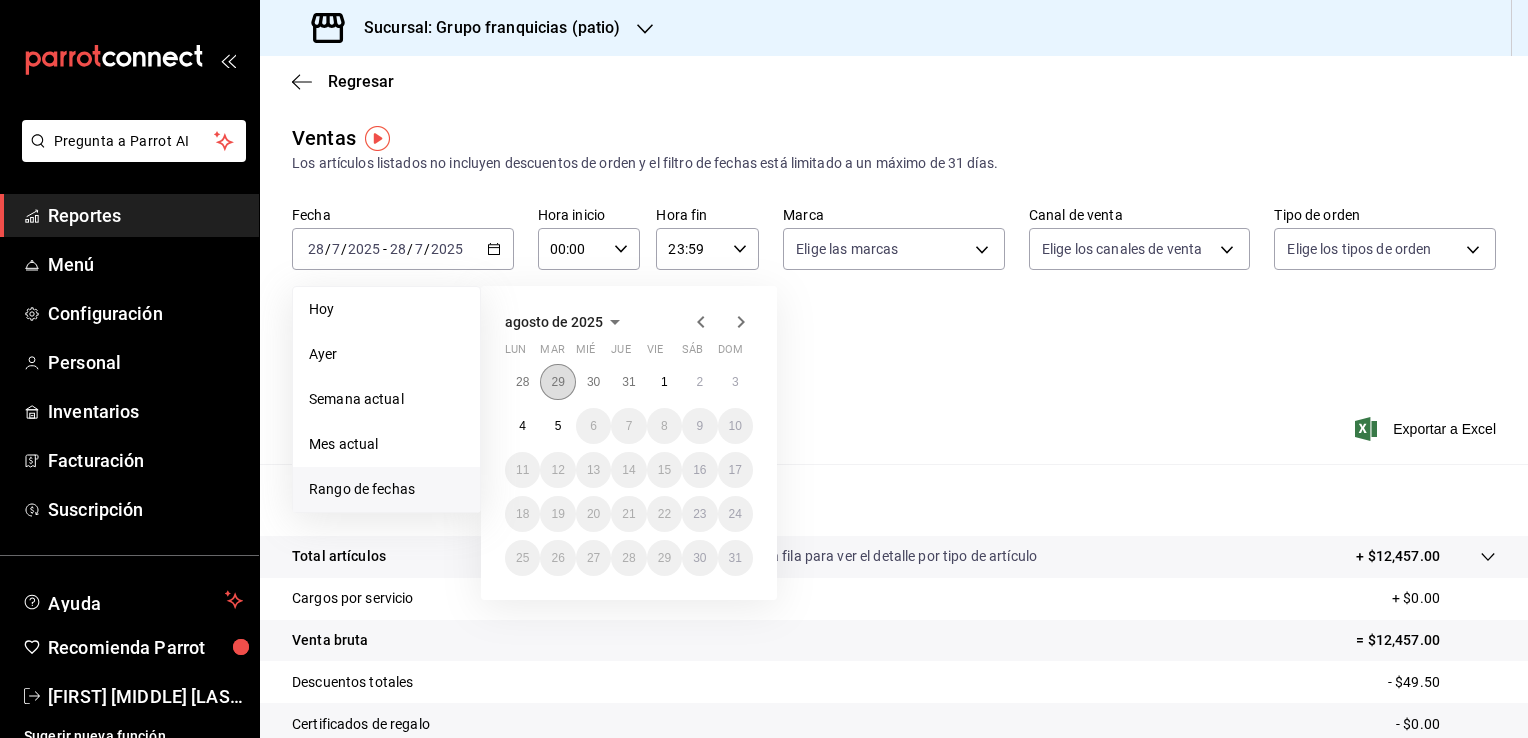 click on "29" at bounding box center [557, 382] 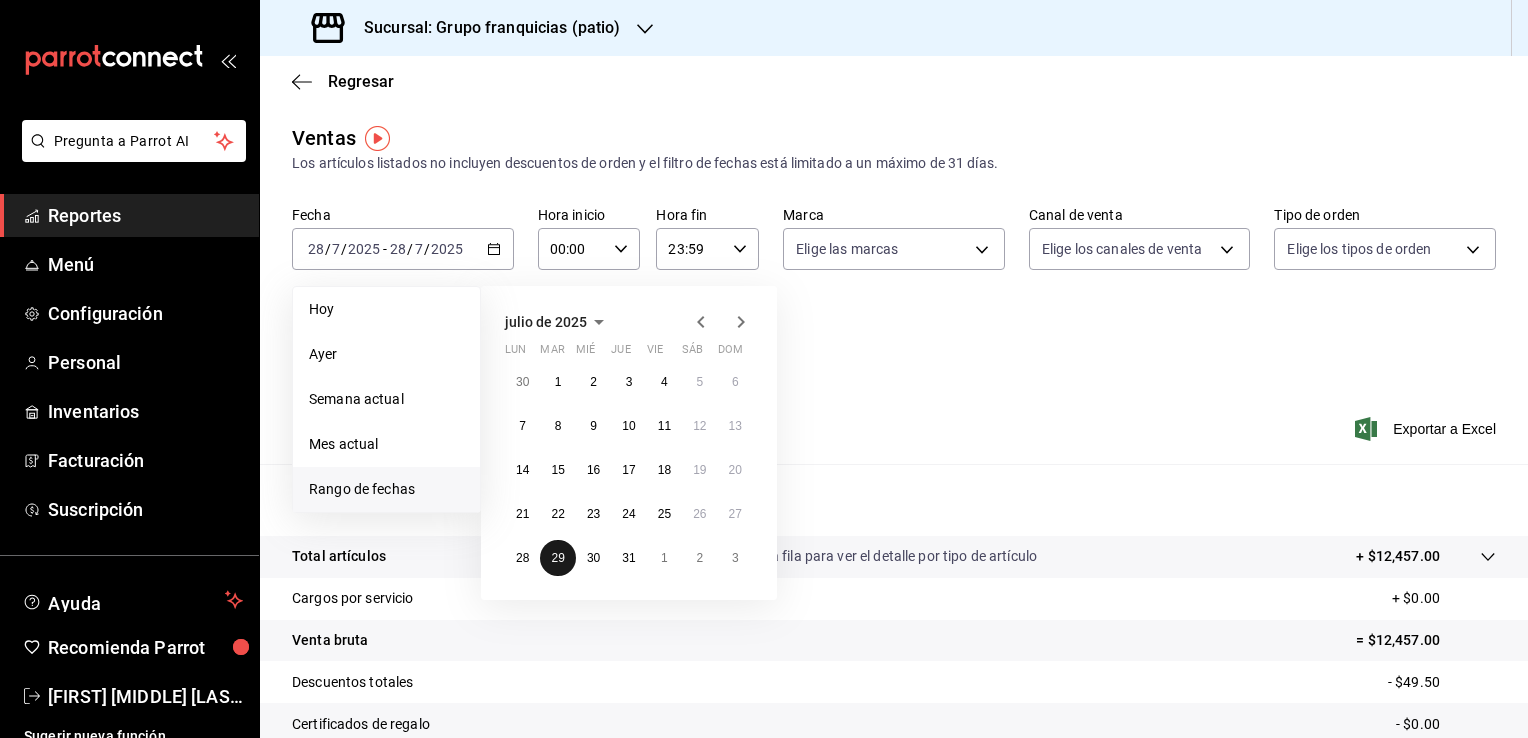 click on "29" at bounding box center (557, 558) 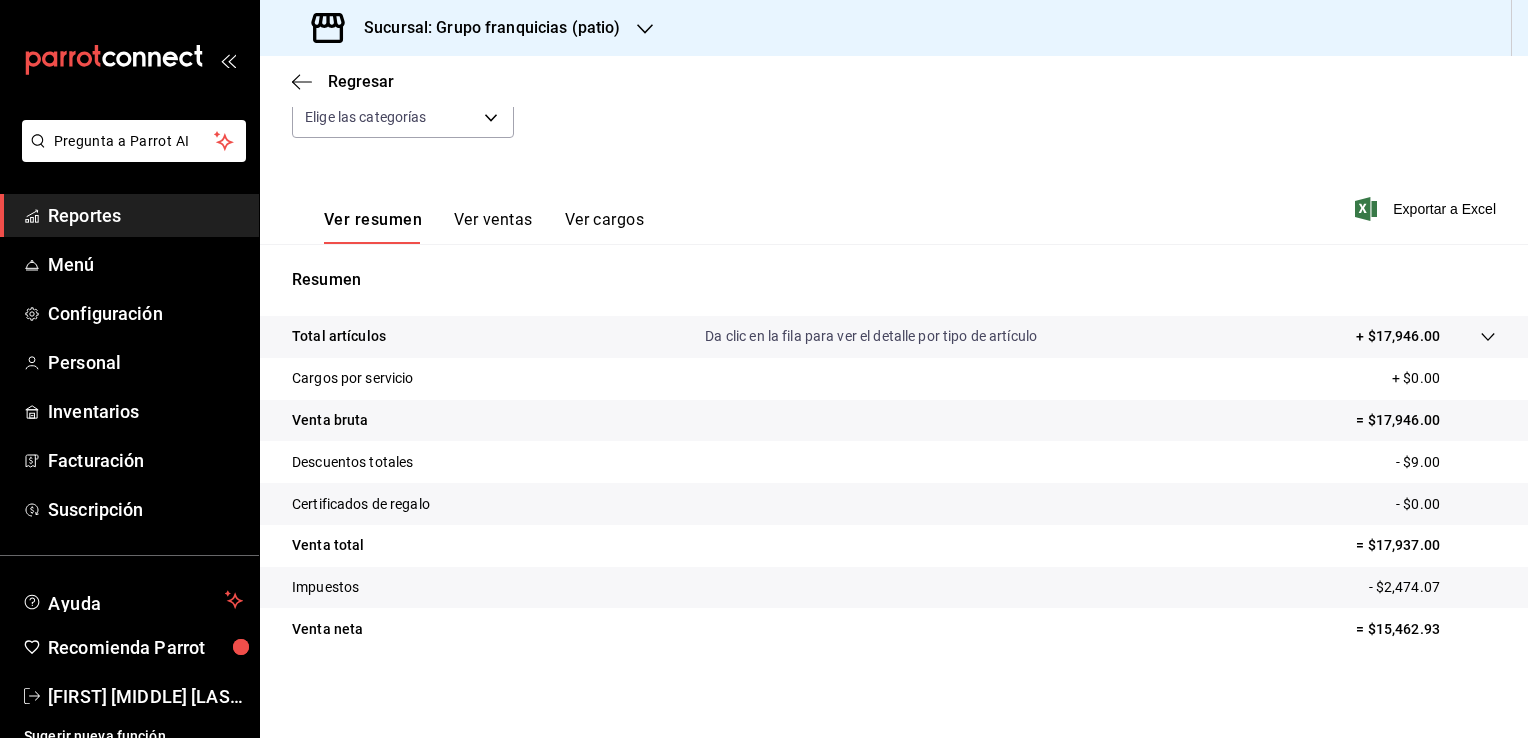 scroll, scrollTop: 0, scrollLeft: 0, axis: both 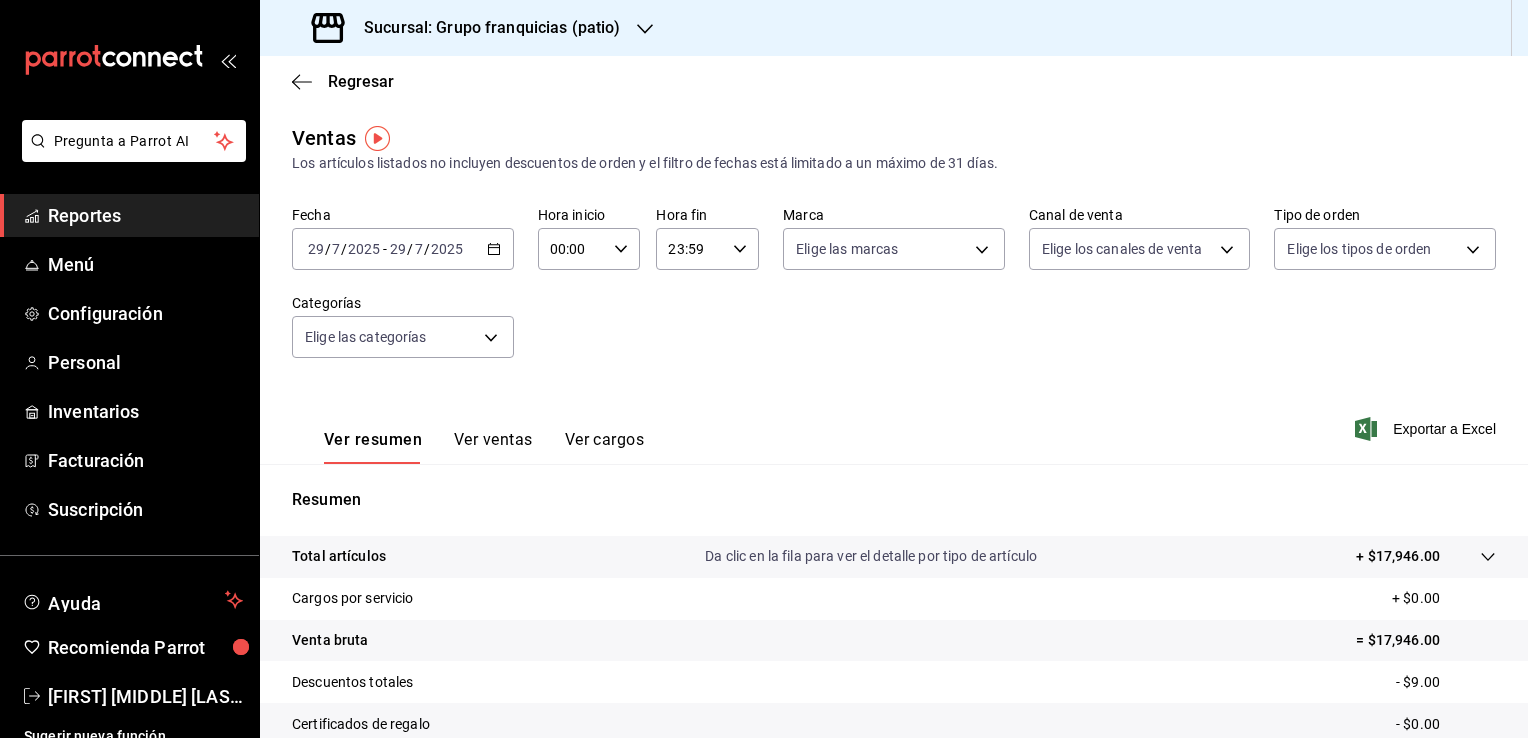 click on "Sucursal: Grupo franquicias (patio)" at bounding box center [484, 28] 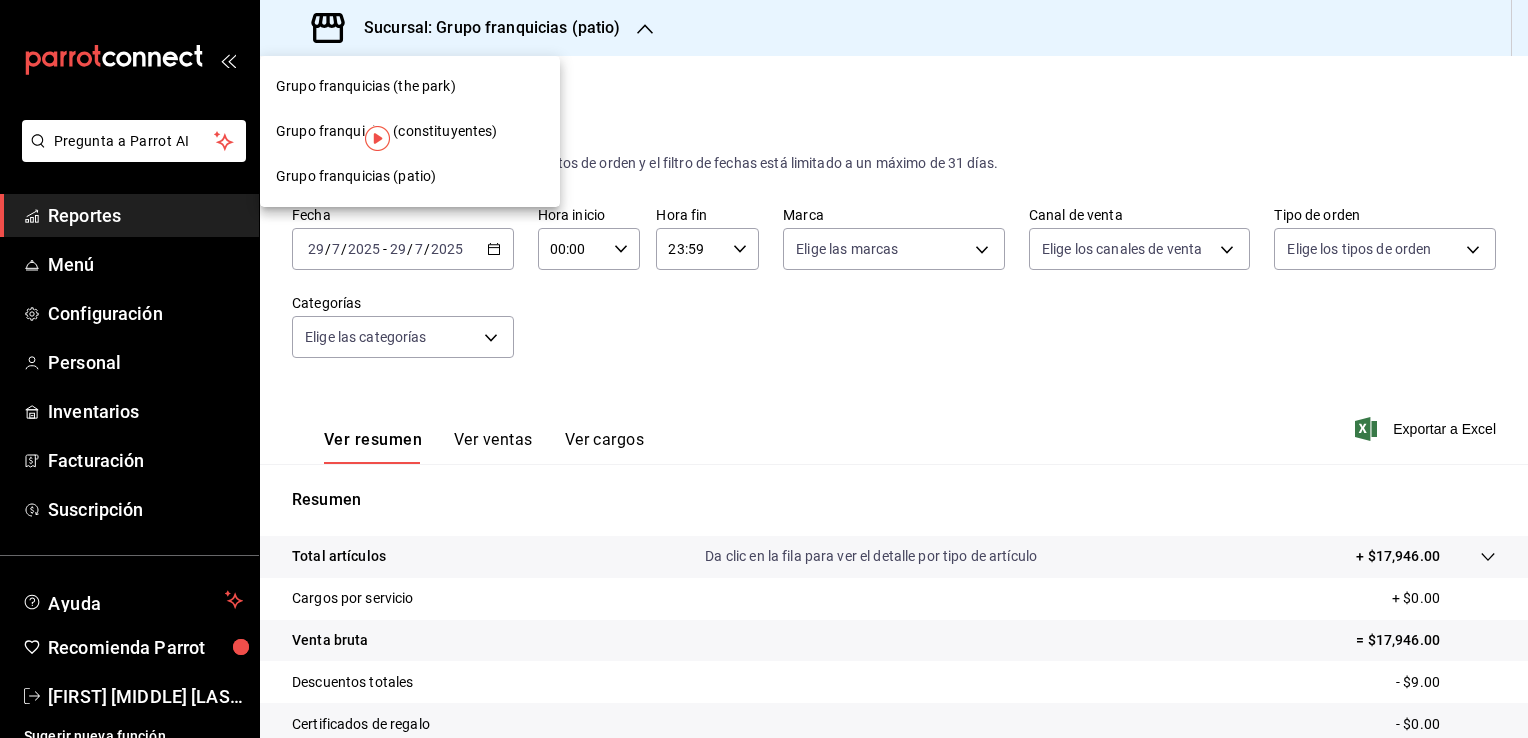click on "Grupo franquicias (the park)" at bounding box center [366, 86] 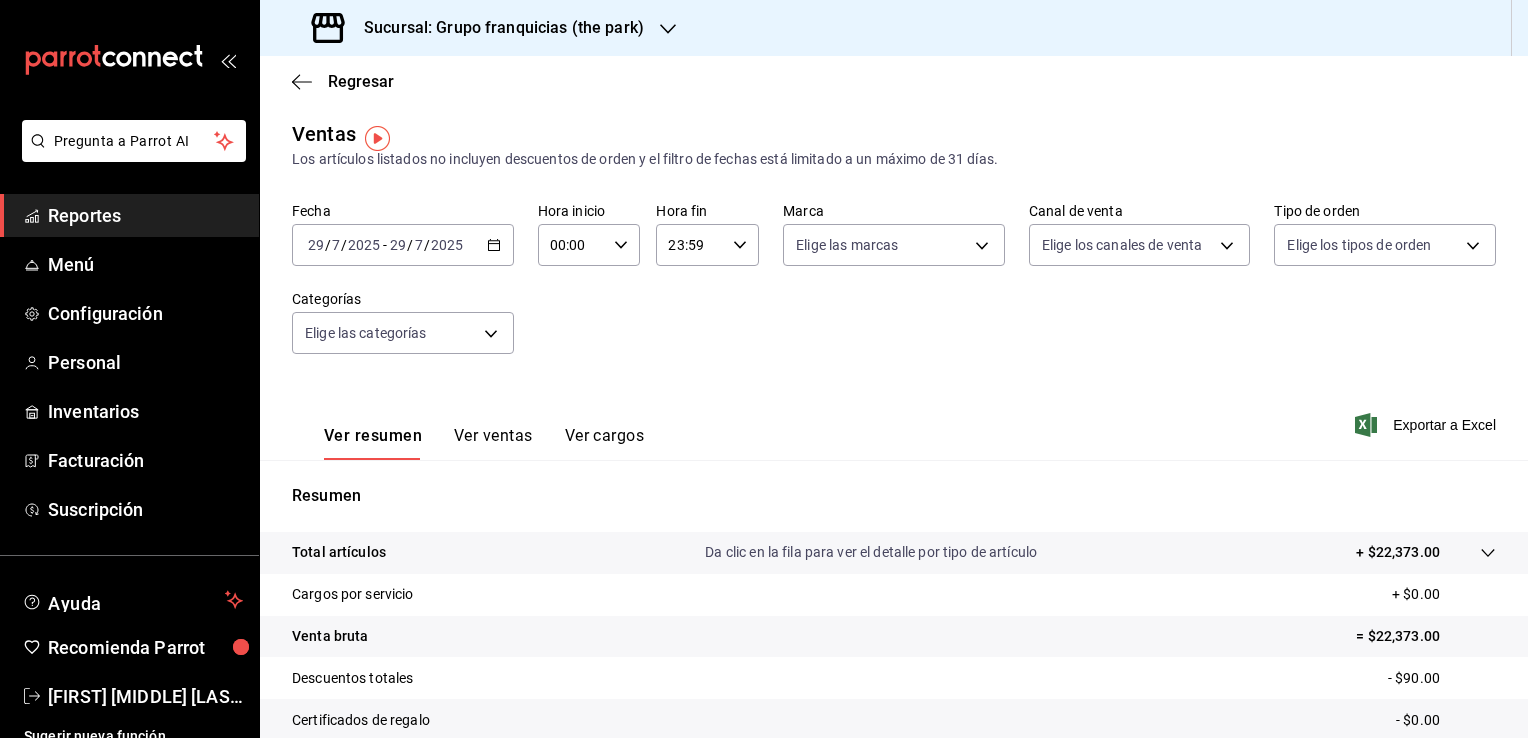 scroll, scrollTop: 0, scrollLeft: 0, axis: both 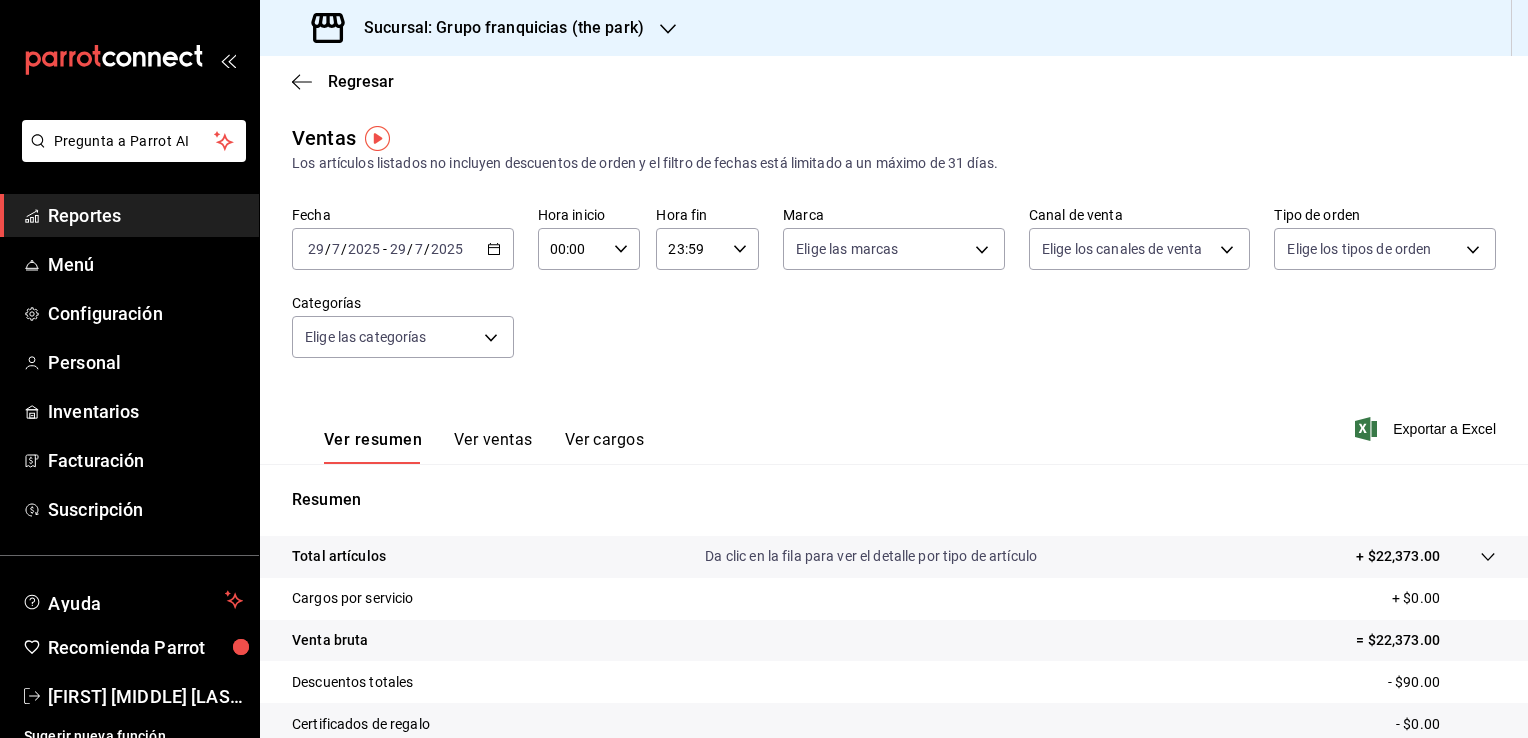 click 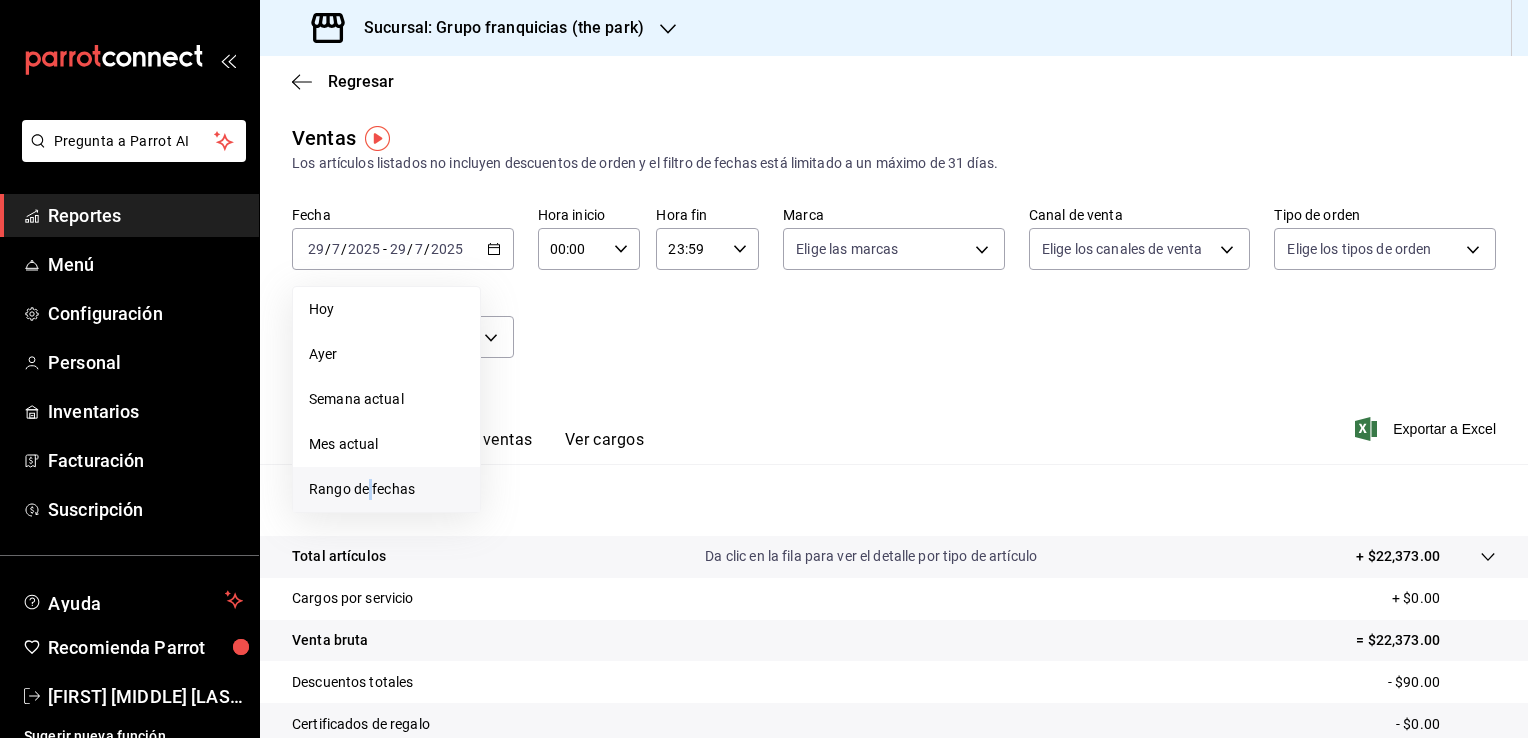 click on "Rango de fechas" at bounding box center (386, 489) 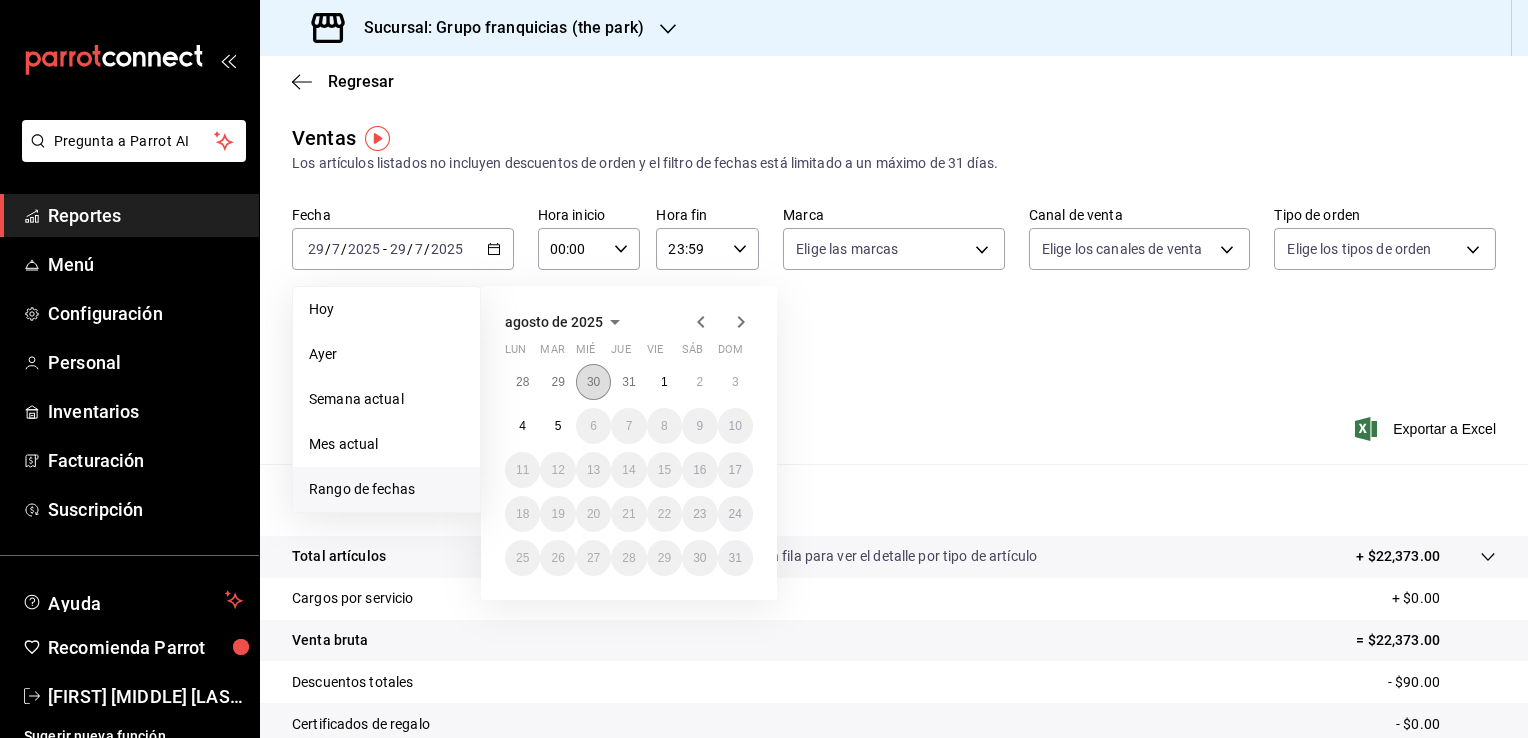 click on "30" at bounding box center [593, 382] 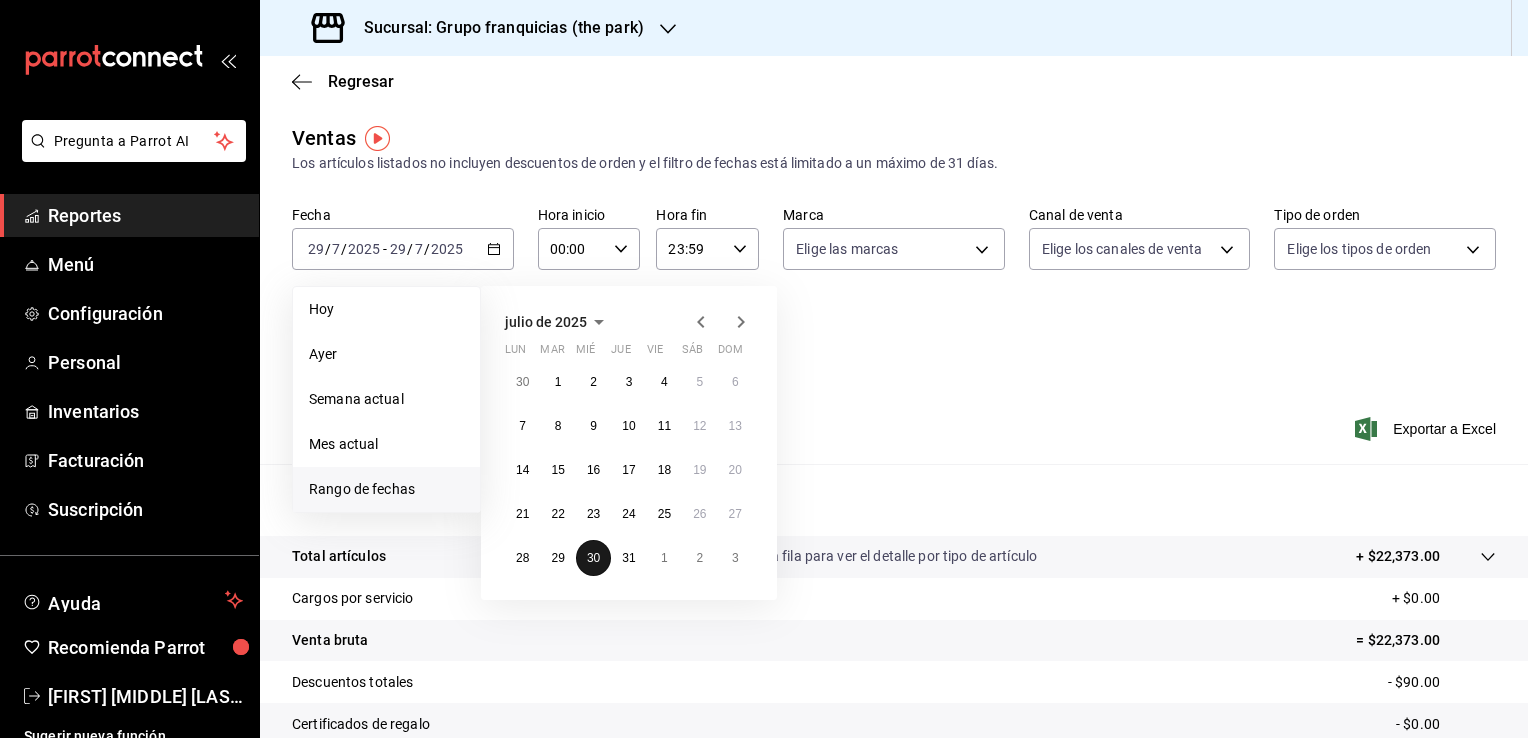 click on "30" at bounding box center [593, 558] 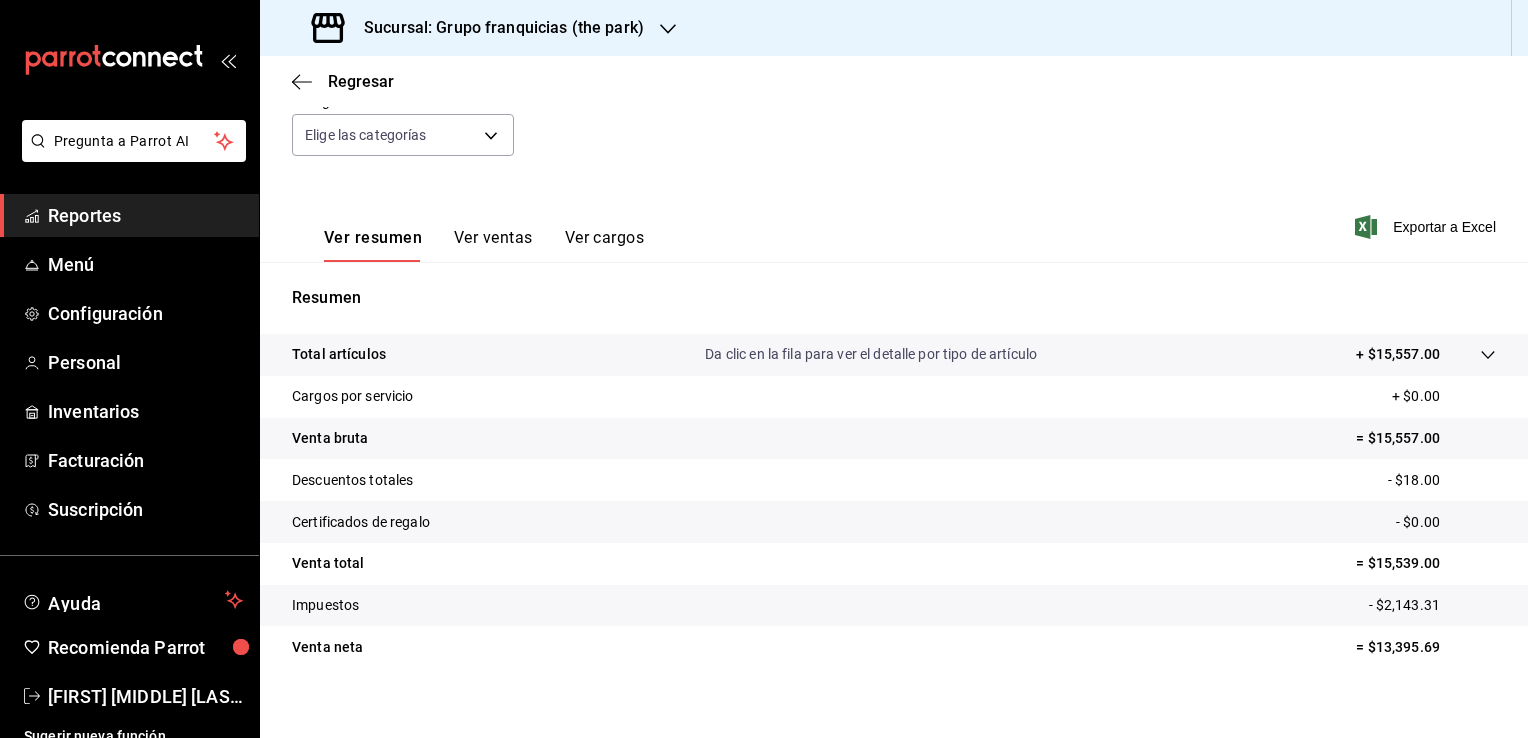 scroll, scrollTop: 220, scrollLeft: 0, axis: vertical 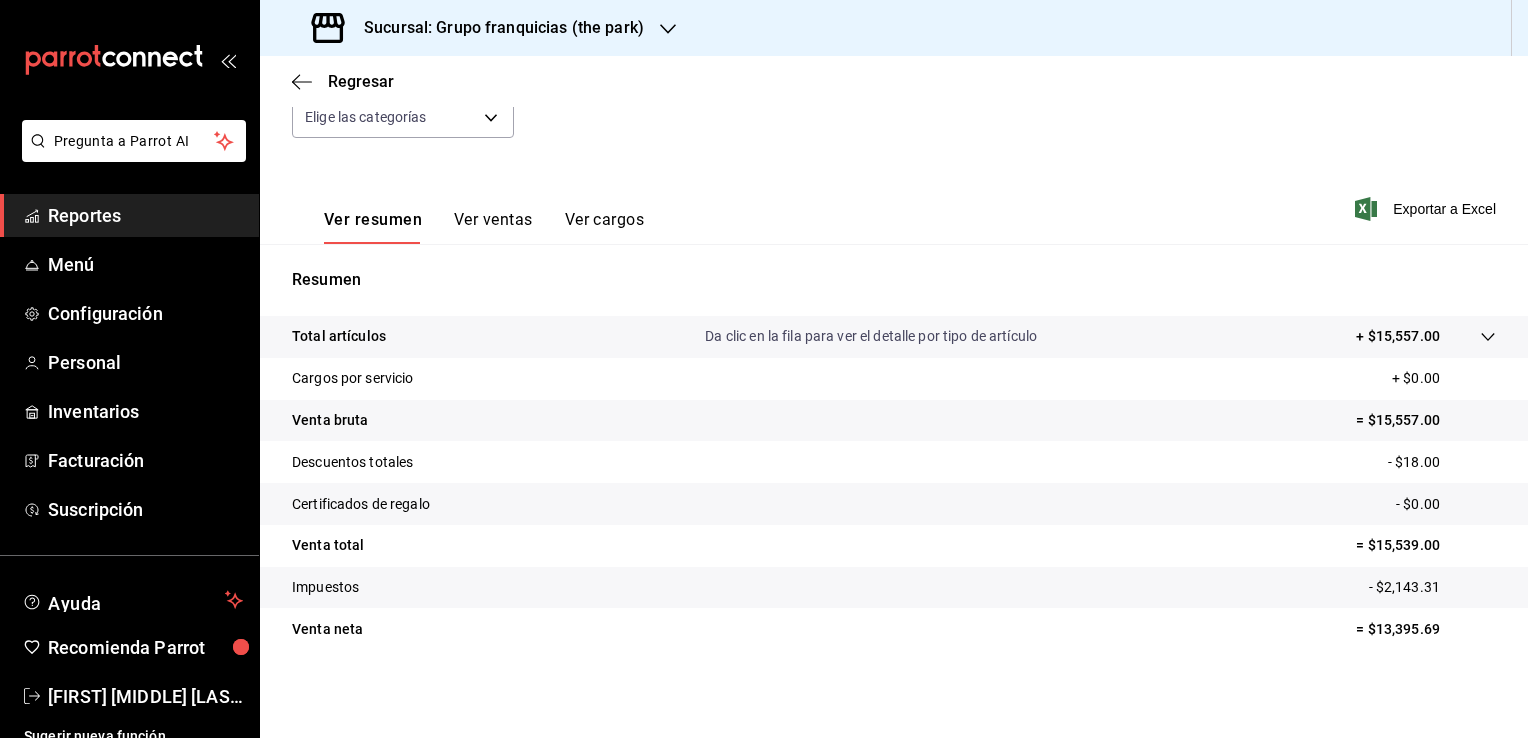 click on "Sucursal: Grupo franquicias (the park)" at bounding box center [496, 28] 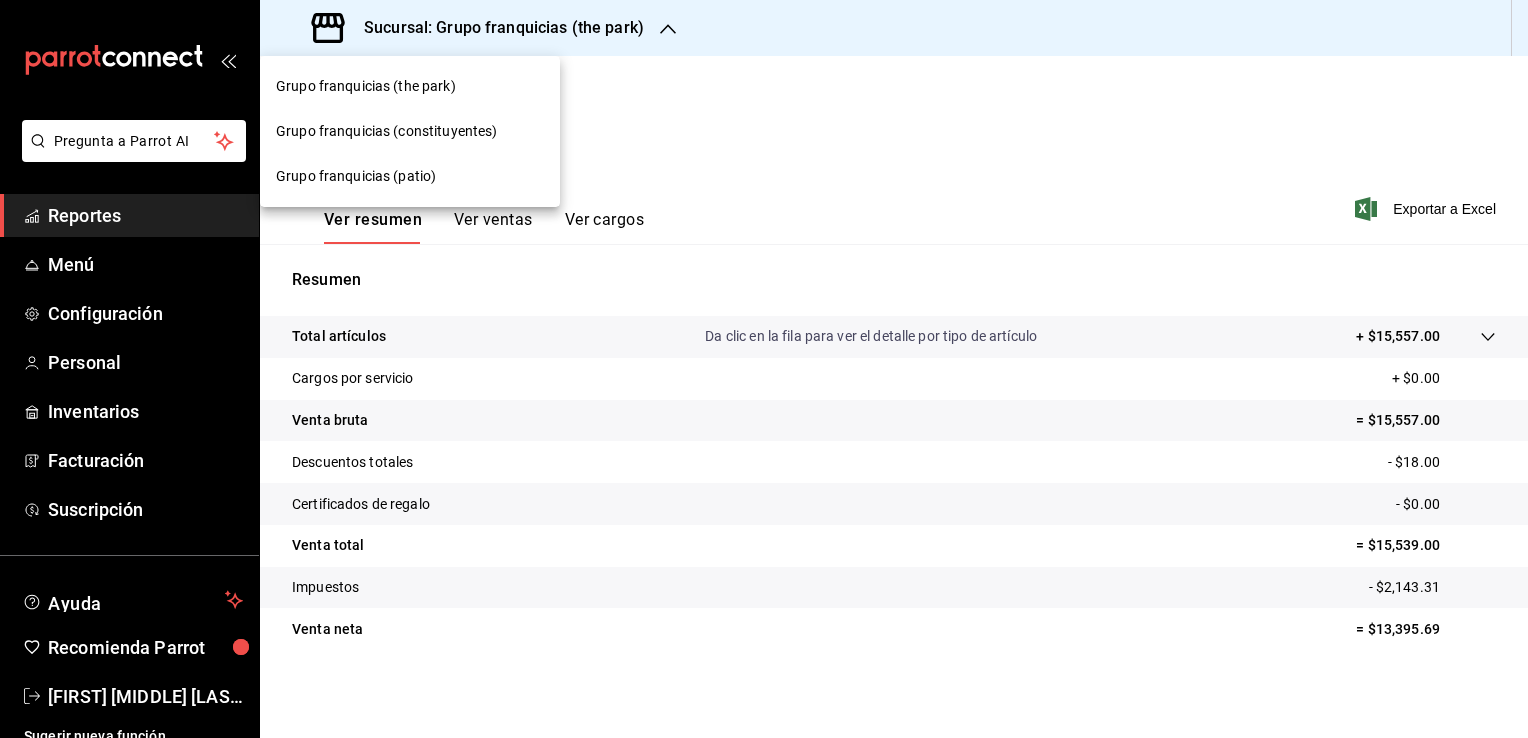 click on "Grupo franquicias (patio)" at bounding box center [410, 176] 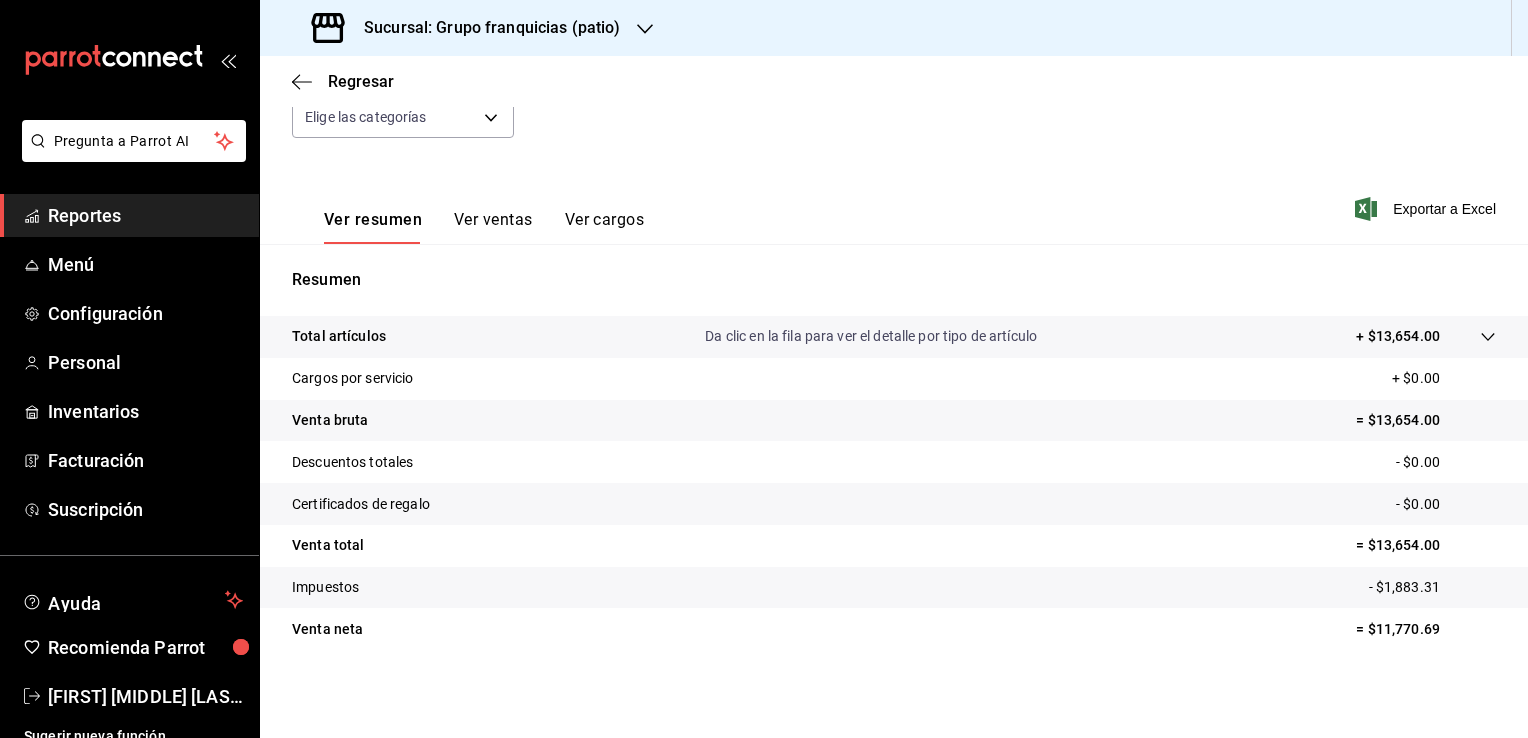 scroll, scrollTop: 0, scrollLeft: 0, axis: both 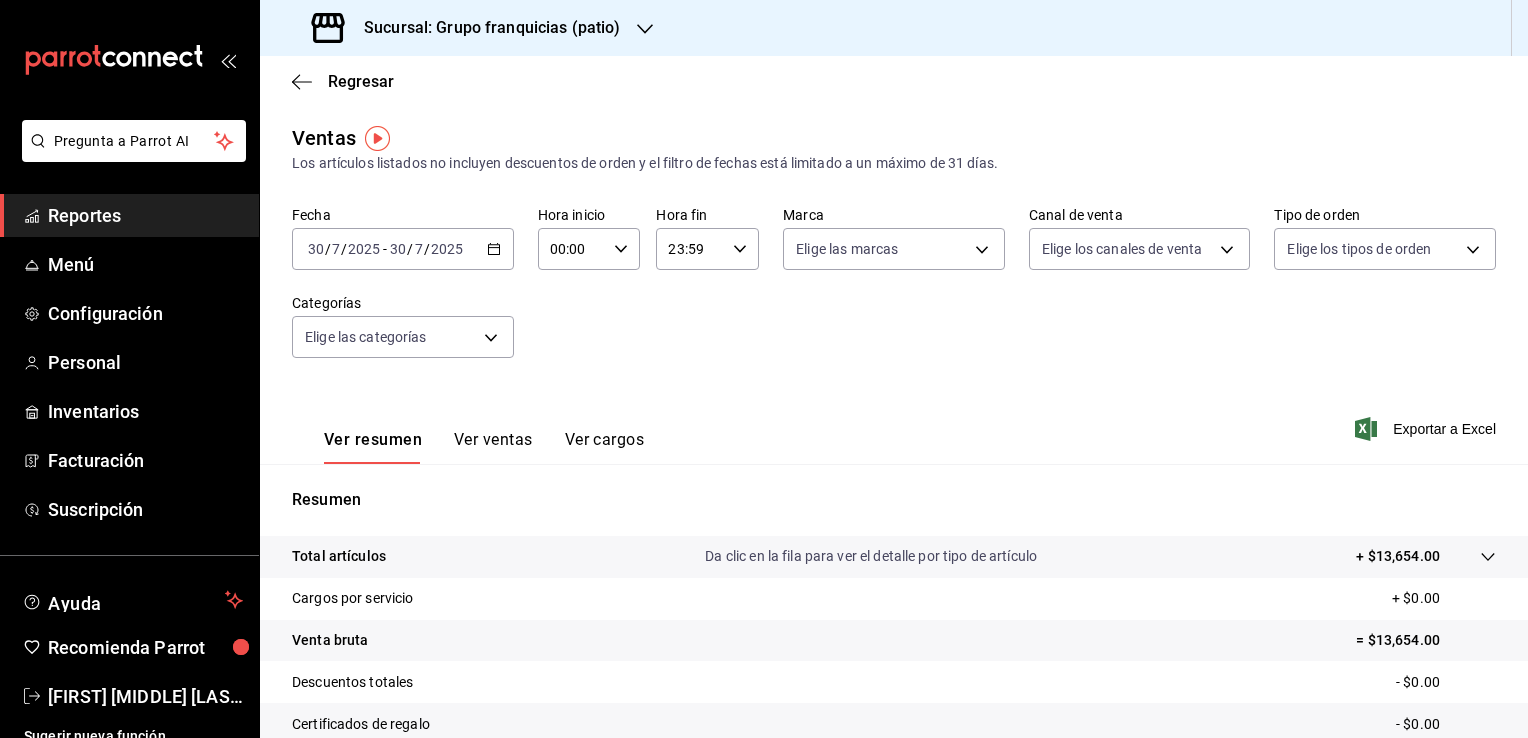 click on "2025-07-30 30 / 7 / 2025 - 2025-07-30 30 / 7 / 2025" at bounding box center (403, 249) 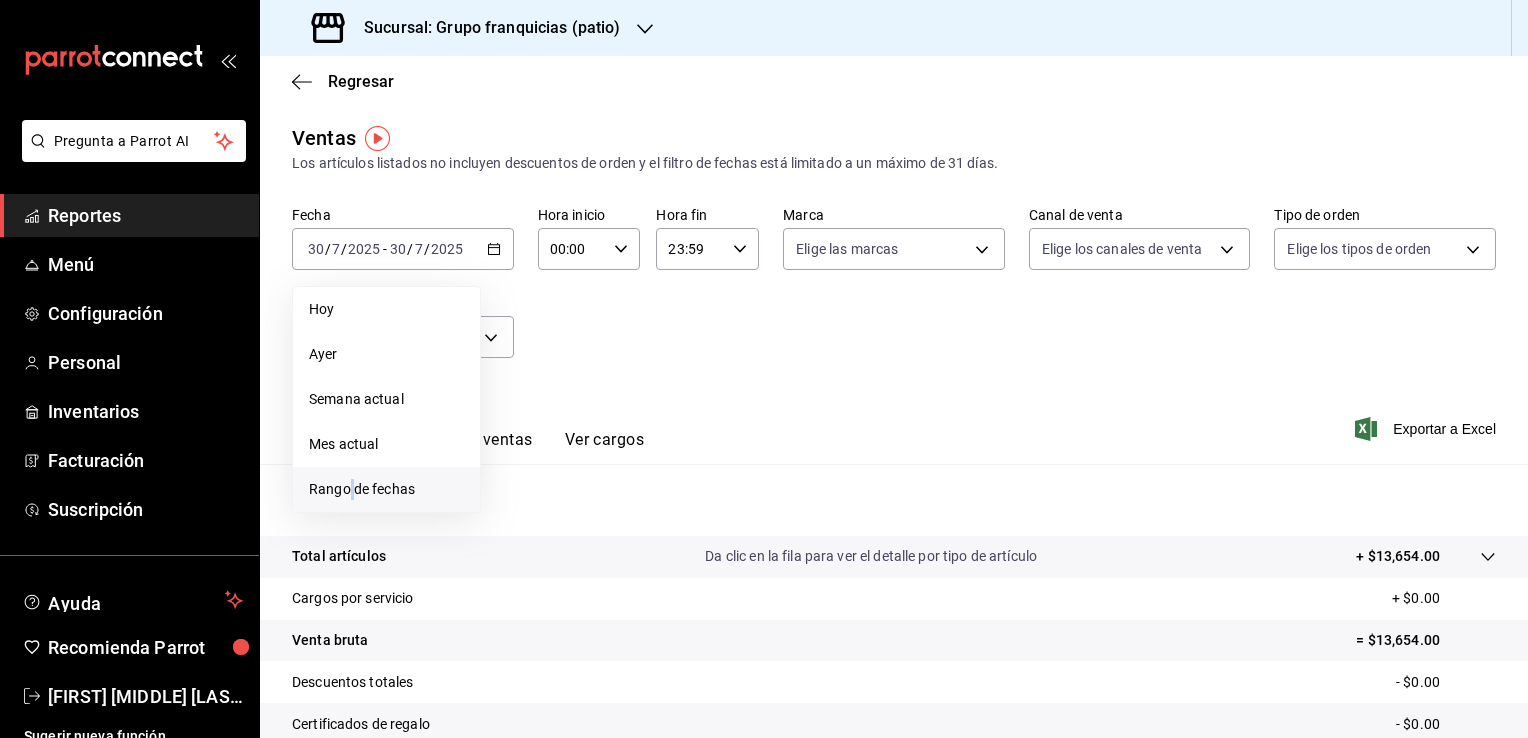 click on "Rango de fechas" at bounding box center [386, 489] 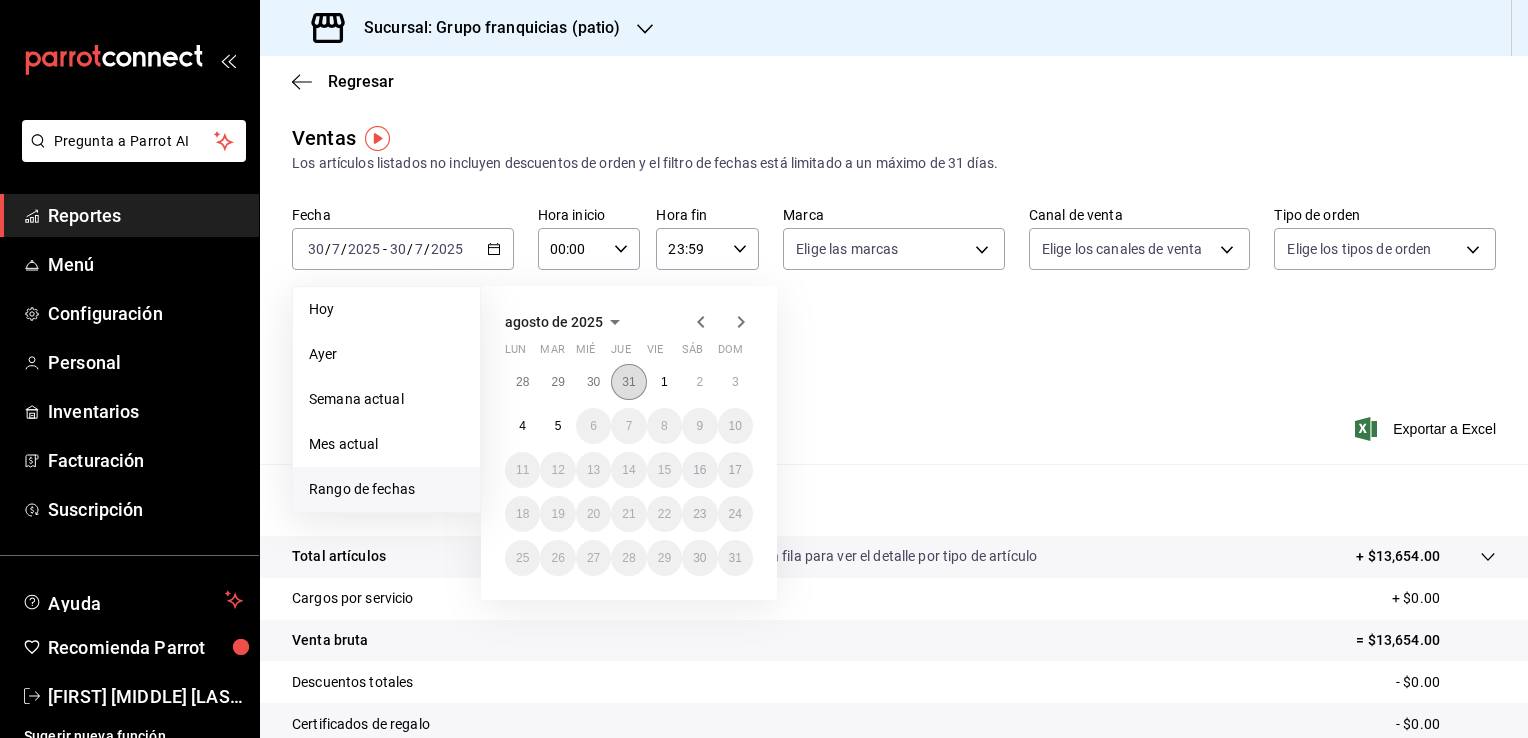 click on "31" at bounding box center [628, 382] 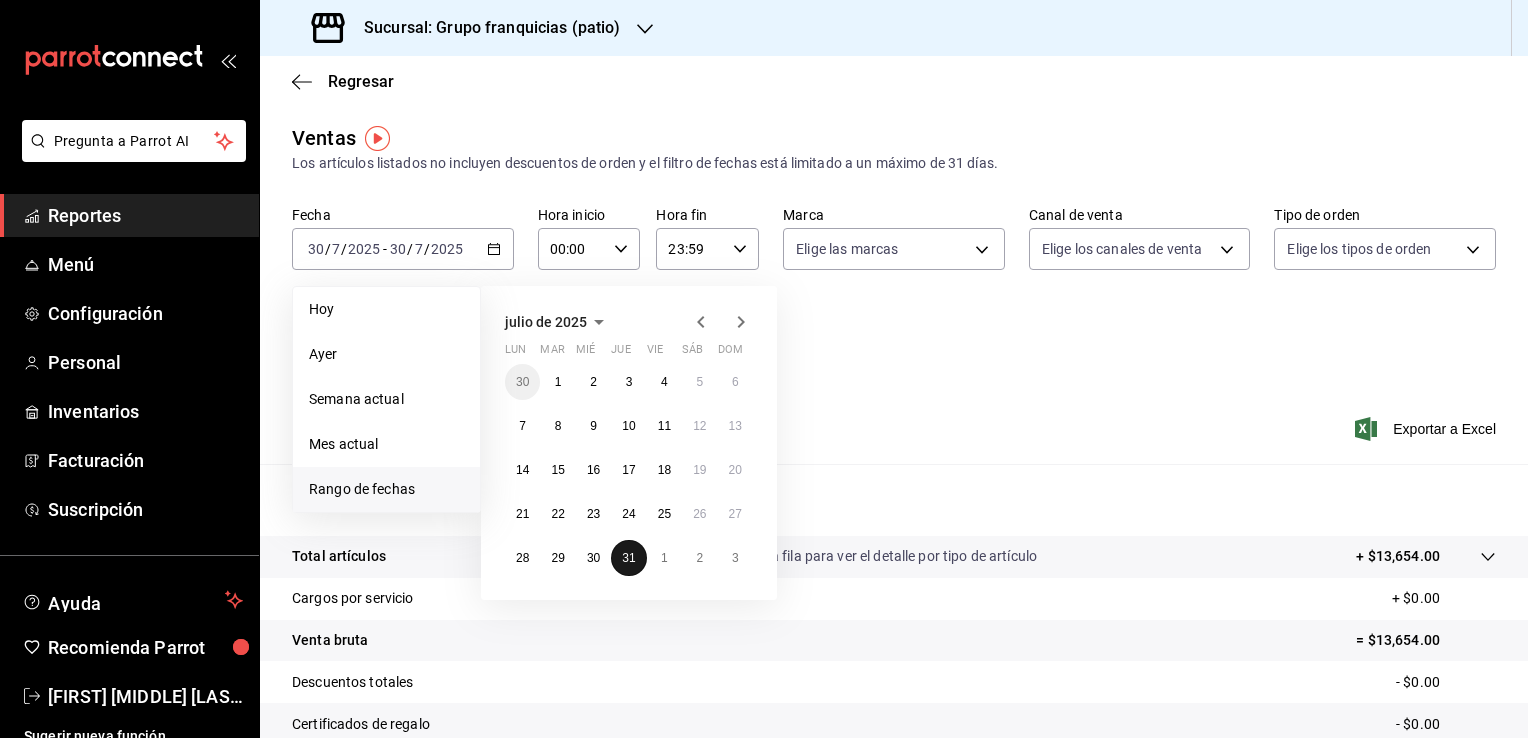 click on "31" at bounding box center (628, 558) 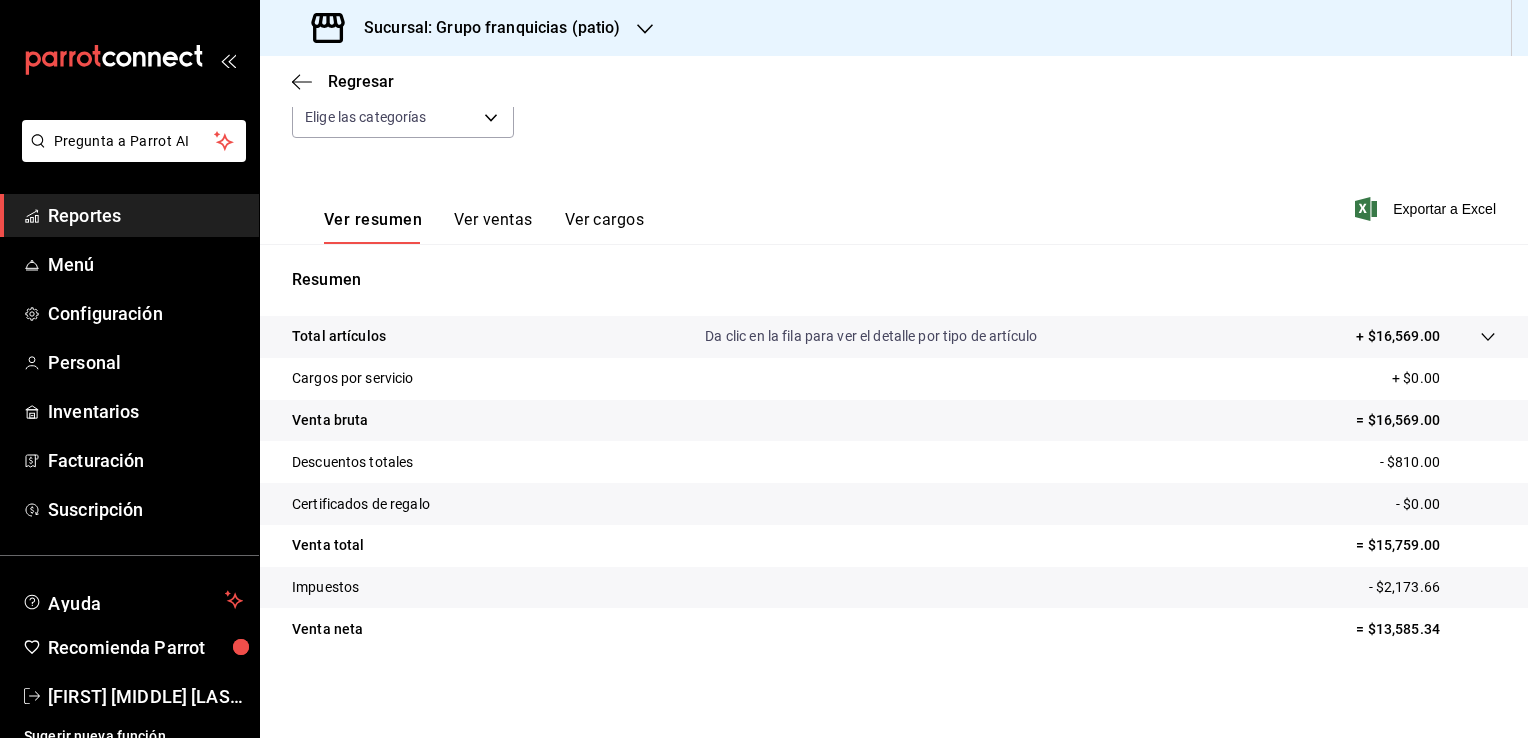 scroll, scrollTop: 0, scrollLeft: 0, axis: both 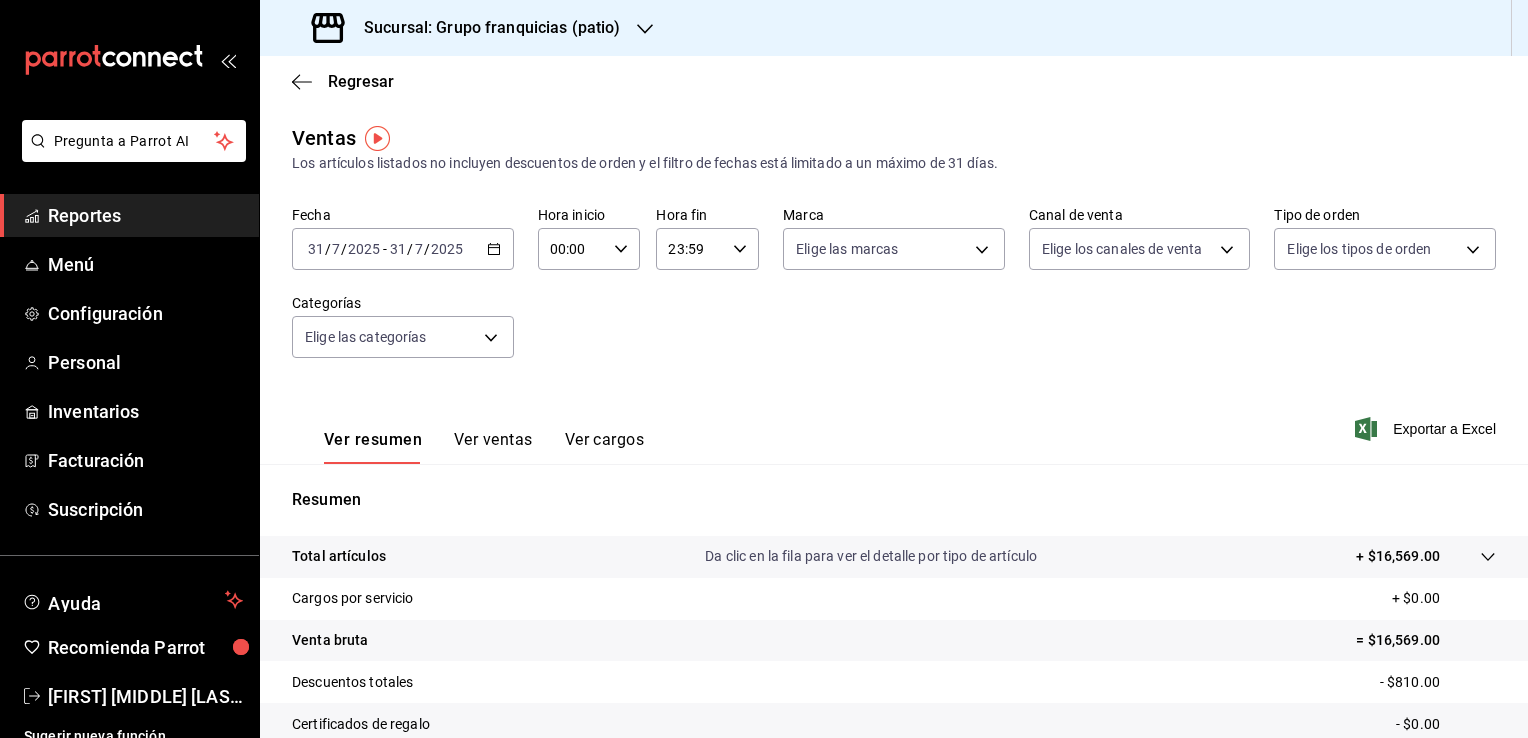 click on "Sucursal: Grupo franquicias (patio)" at bounding box center (484, 28) 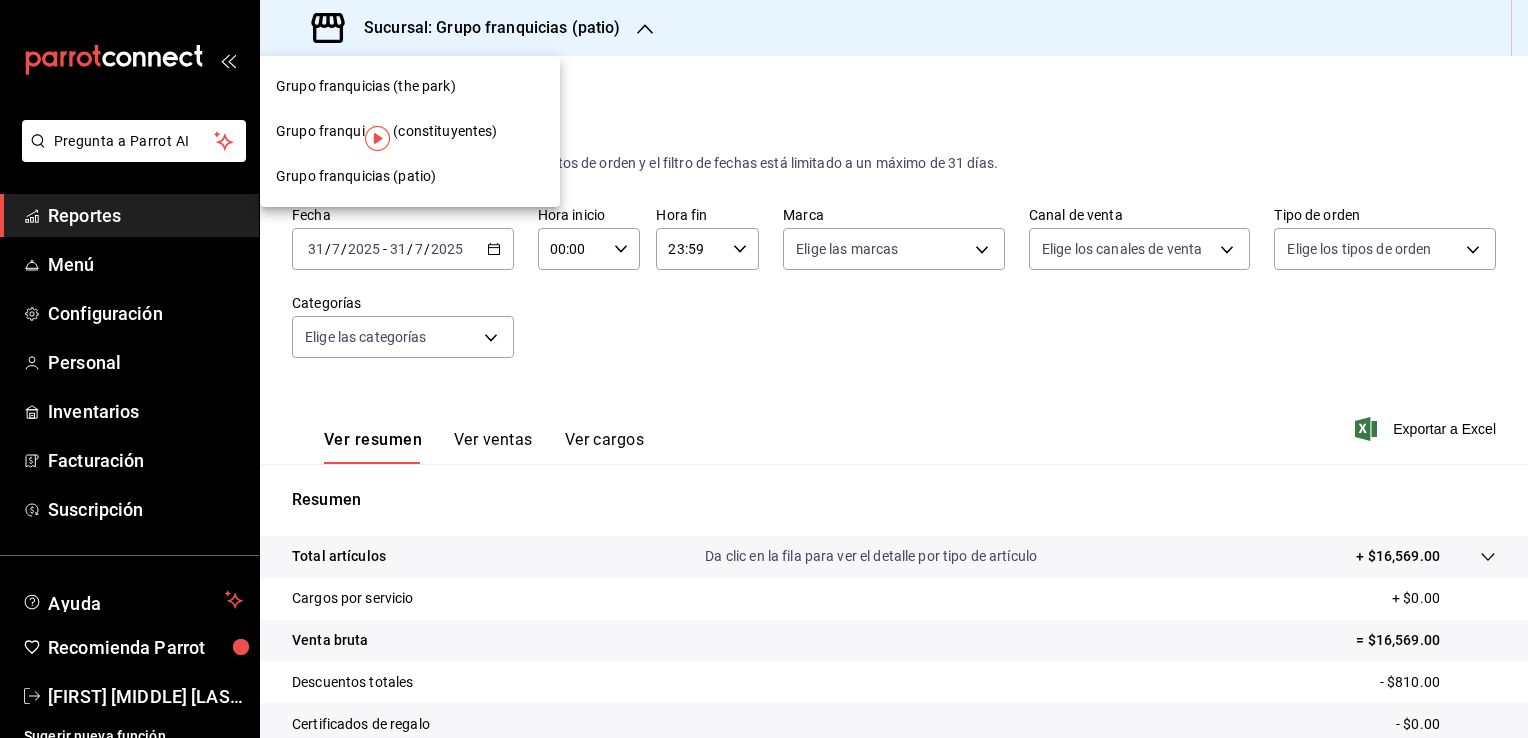 click on "Grupo franquicias (the park)" at bounding box center (410, 86) 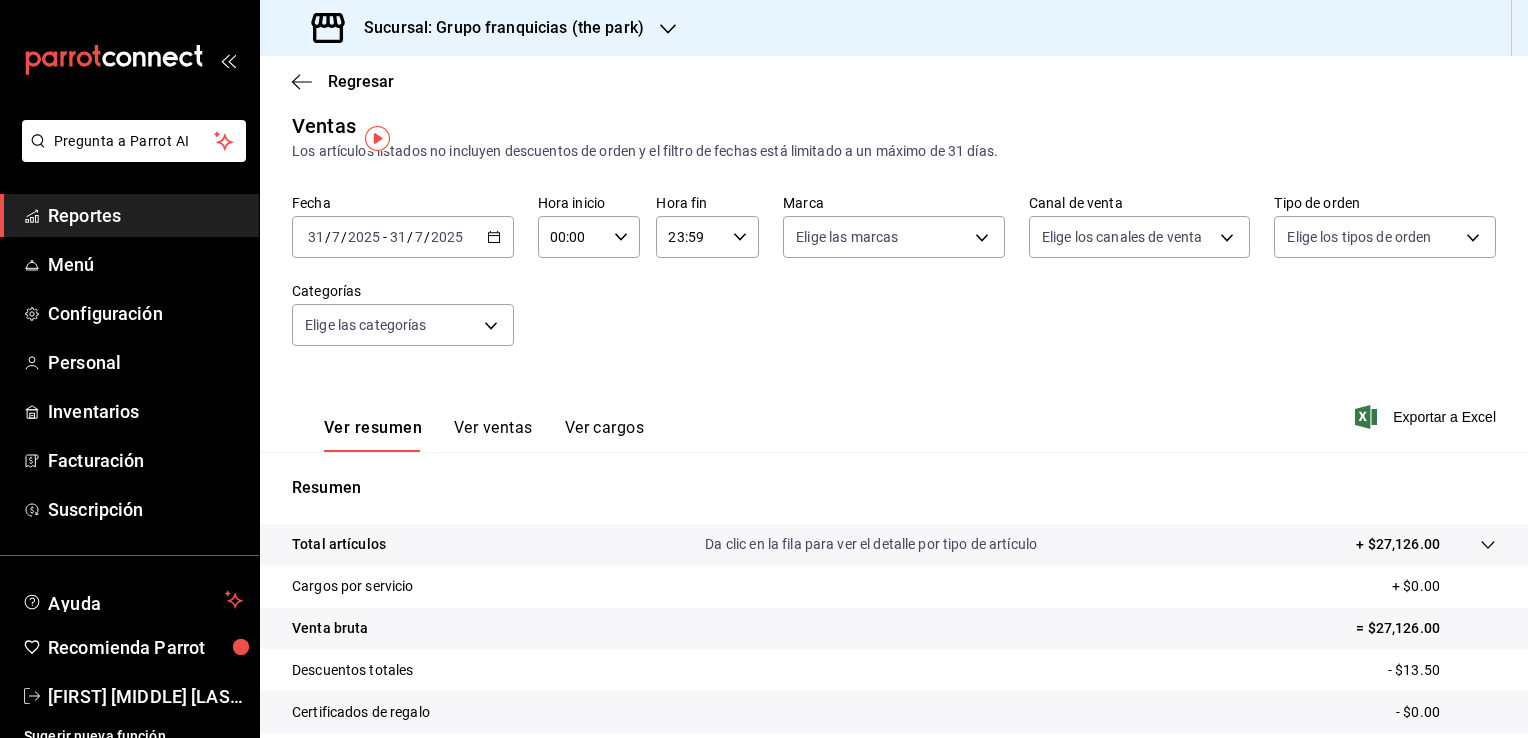 scroll, scrollTop: 0, scrollLeft: 0, axis: both 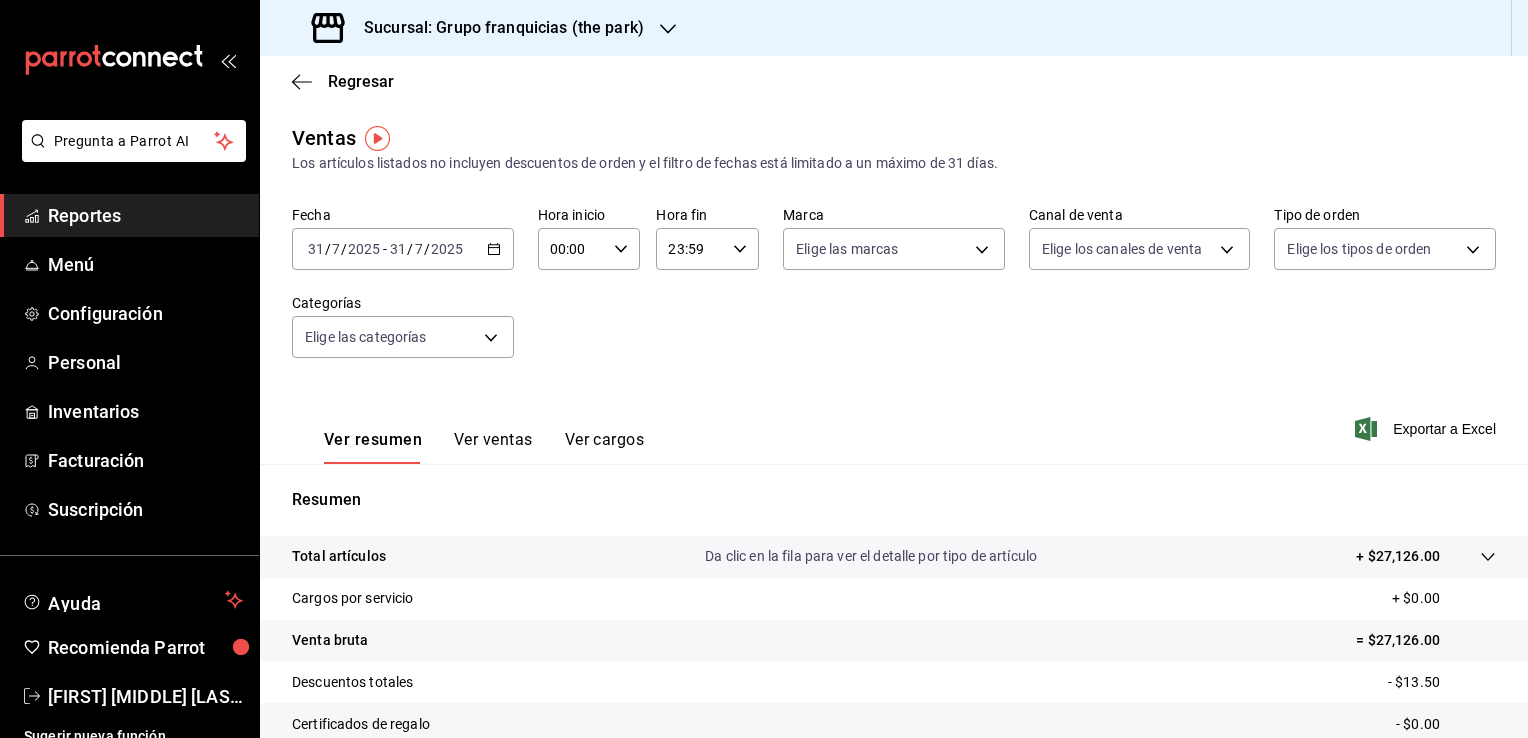 click on "2025-07-31 31 / 7 / 2025 - 2025-07-31 31 / 7 / 2025" at bounding box center [403, 249] 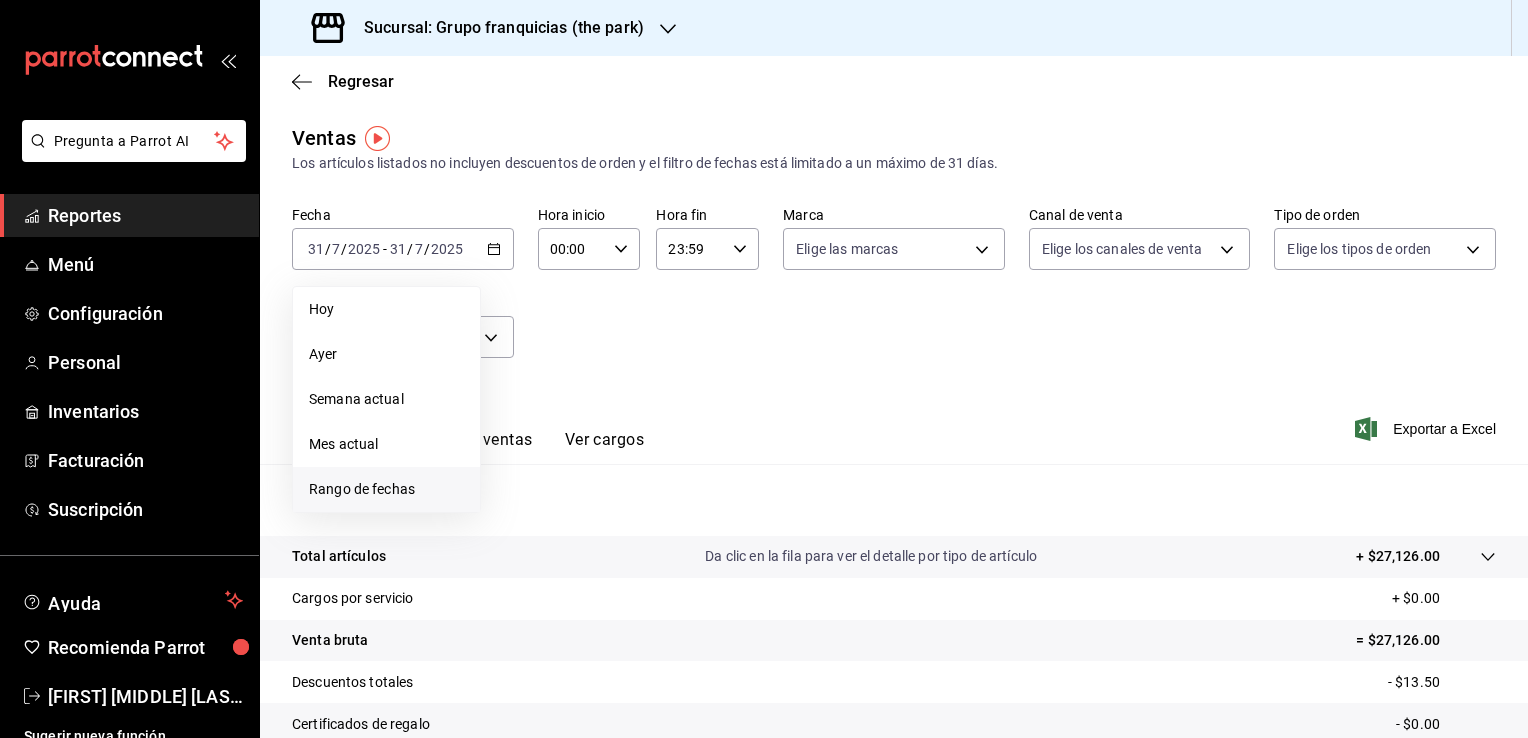 click on "Rango de fechas" at bounding box center [386, 489] 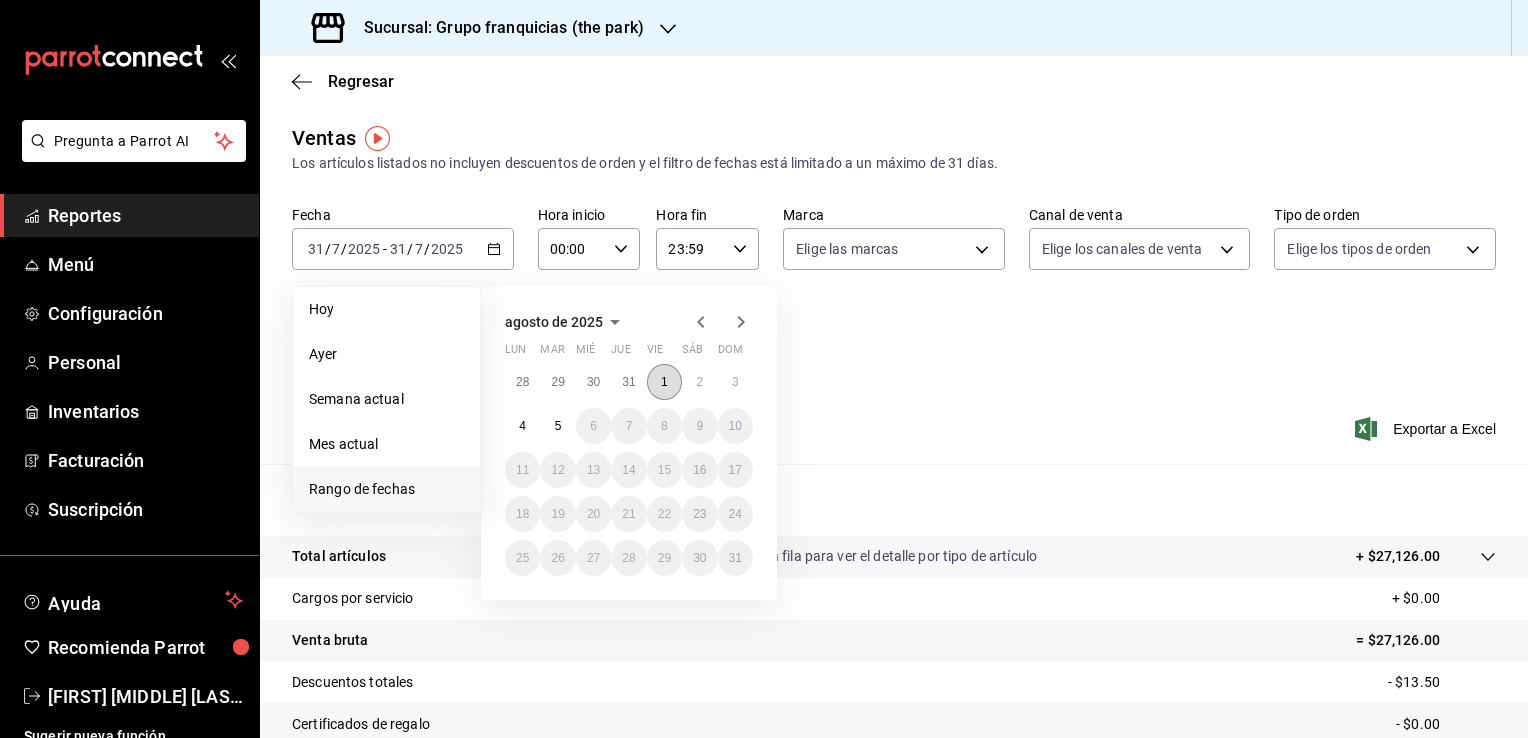 click on "1" at bounding box center [664, 382] 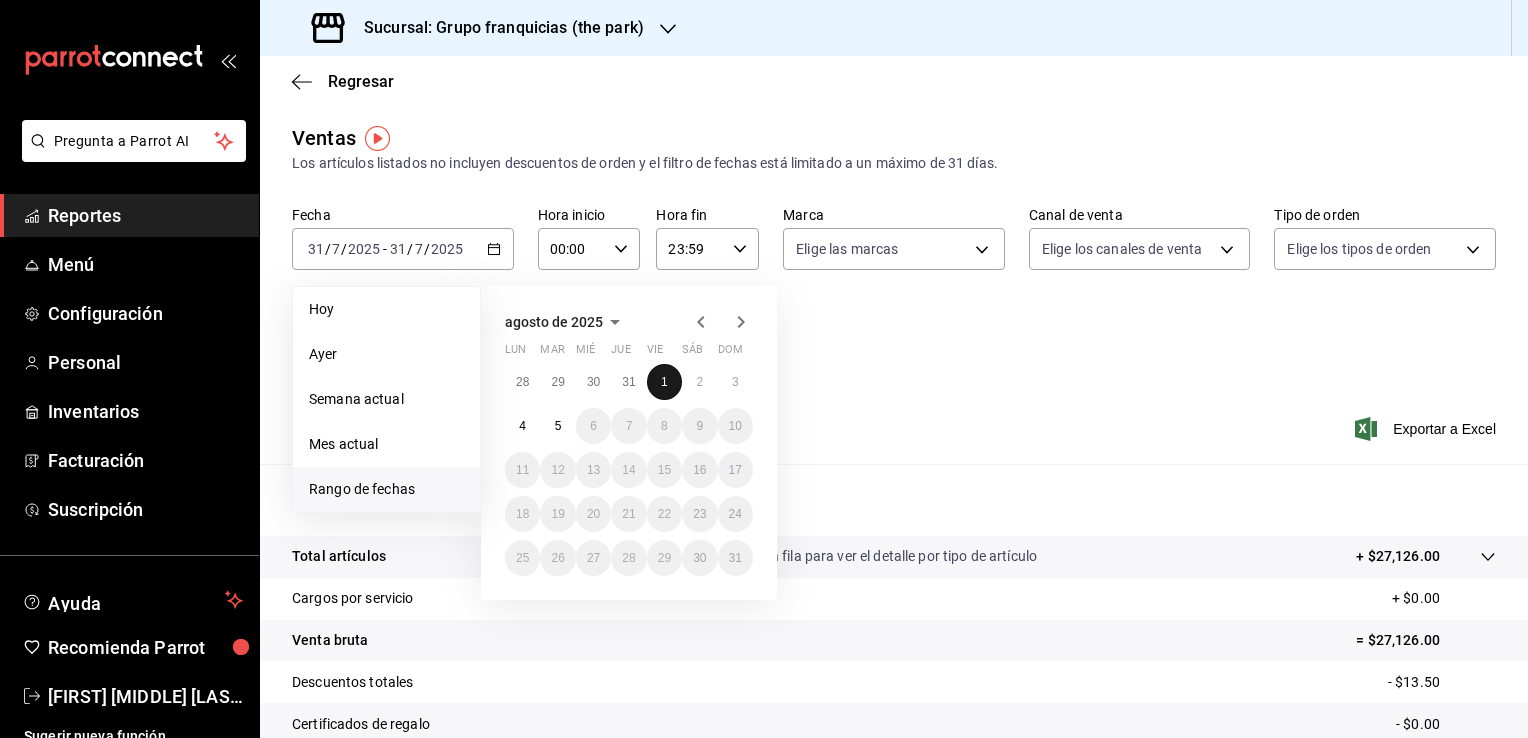 click on "1" at bounding box center (664, 382) 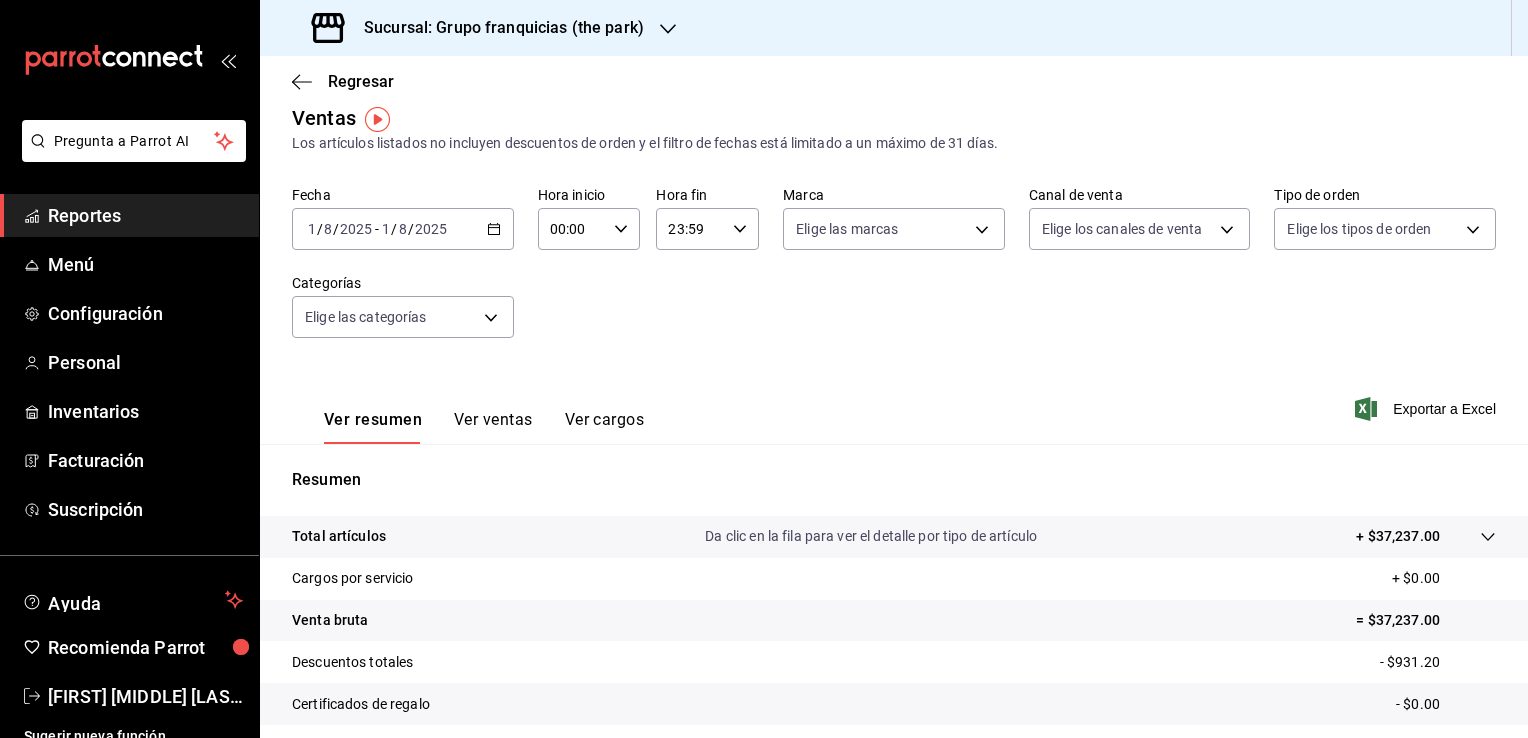 scroll, scrollTop: 0, scrollLeft: 0, axis: both 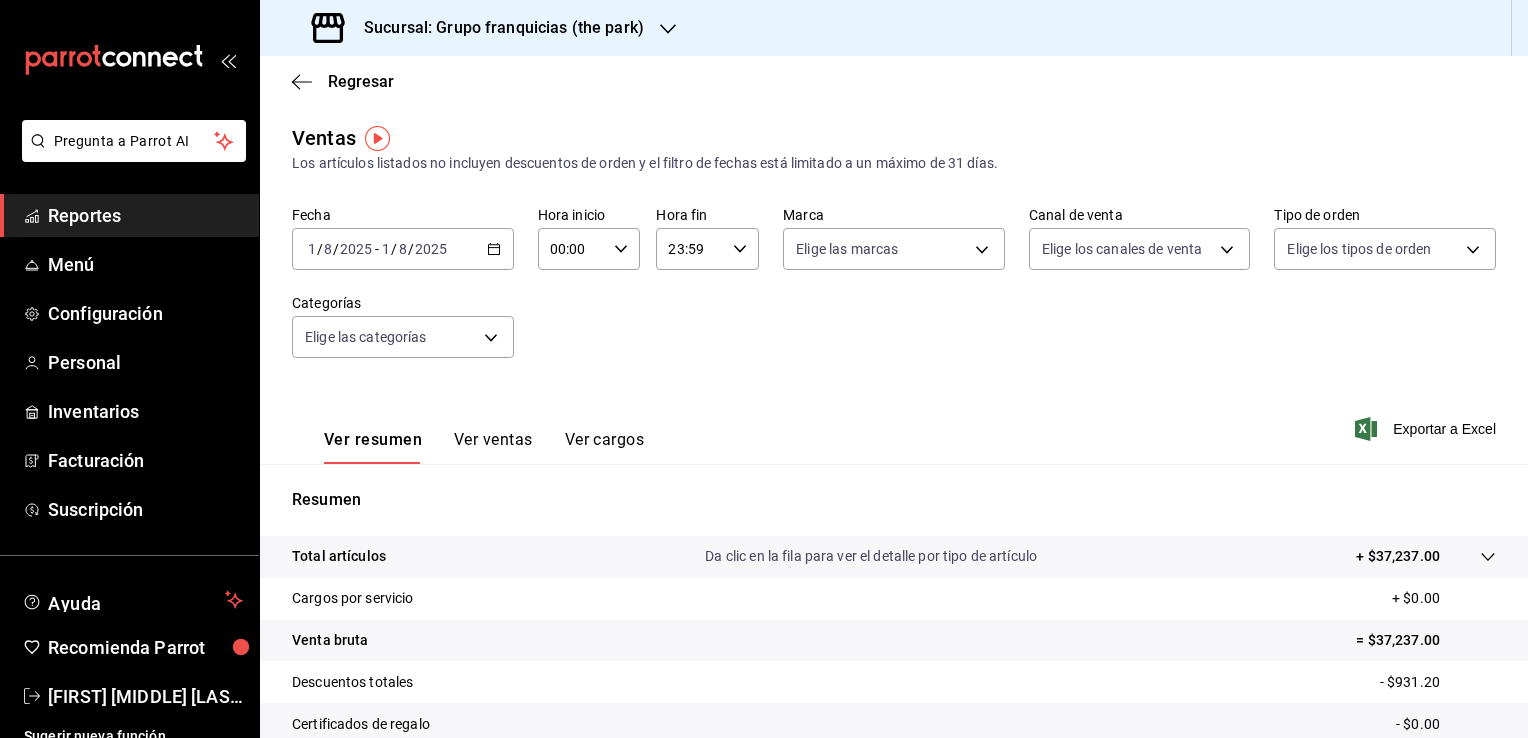 click on "Sucursal: Grupo franquicias (the park)" at bounding box center [480, 28] 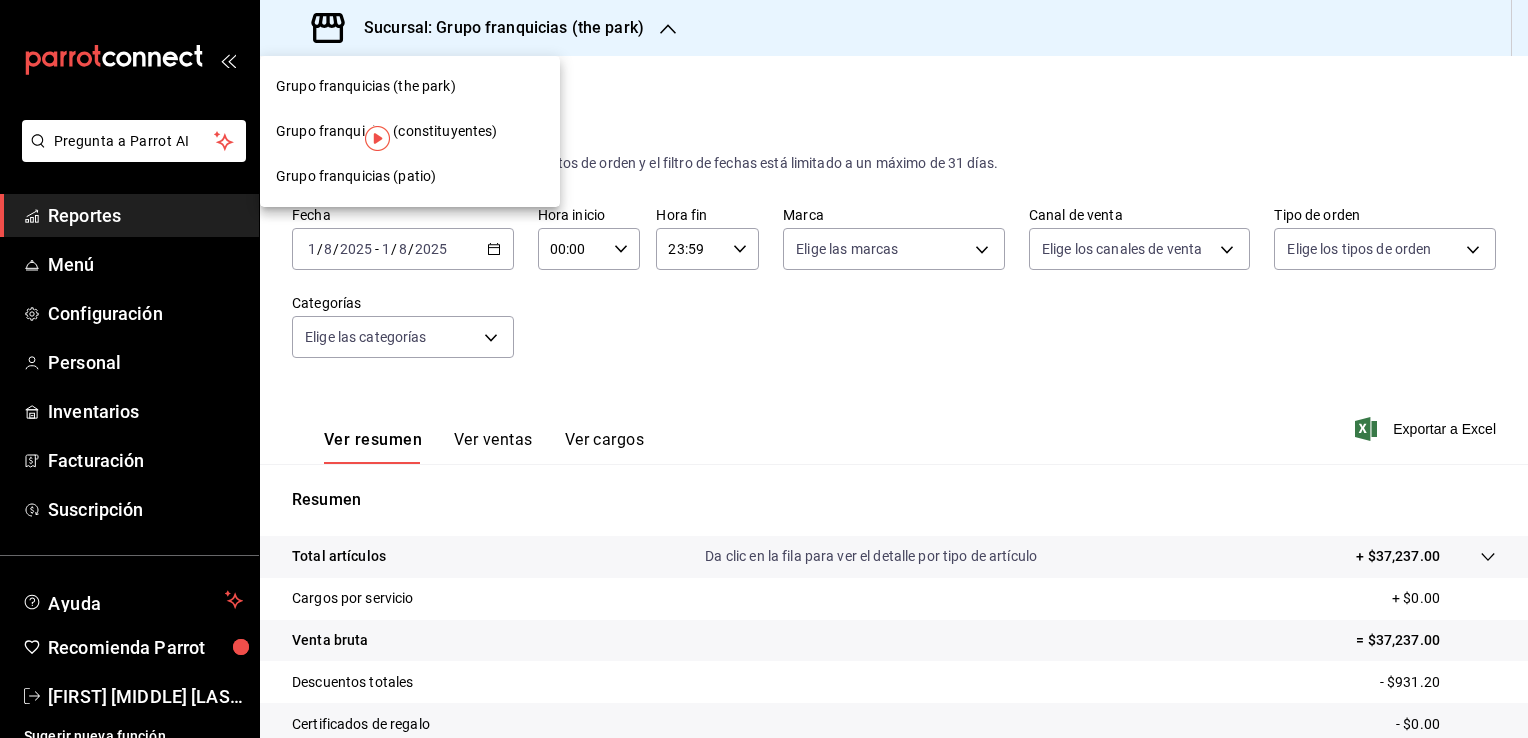 click on "Grupo franquicias (patio)" at bounding box center (410, 176) 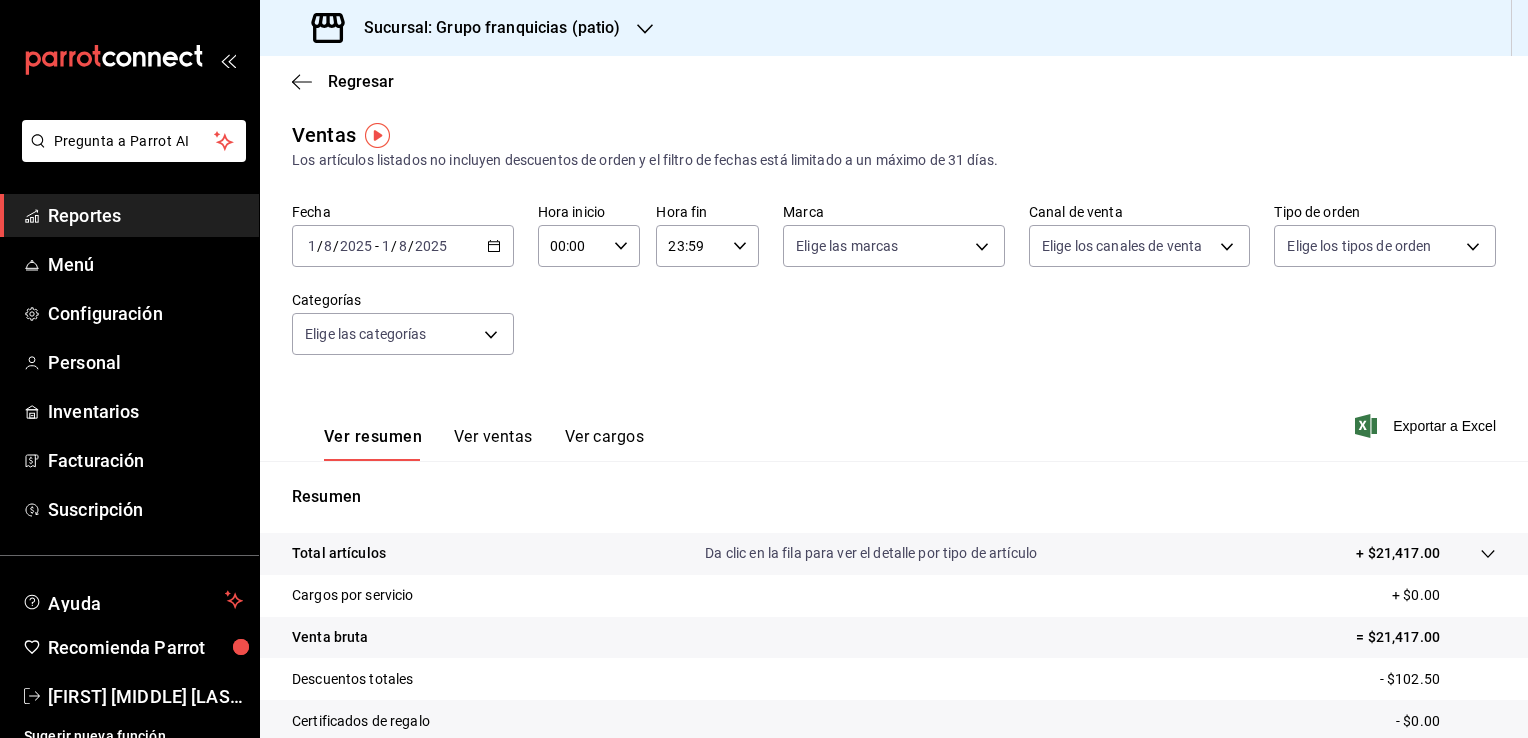 scroll, scrollTop: 0, scrollLeft: 0, axis: both 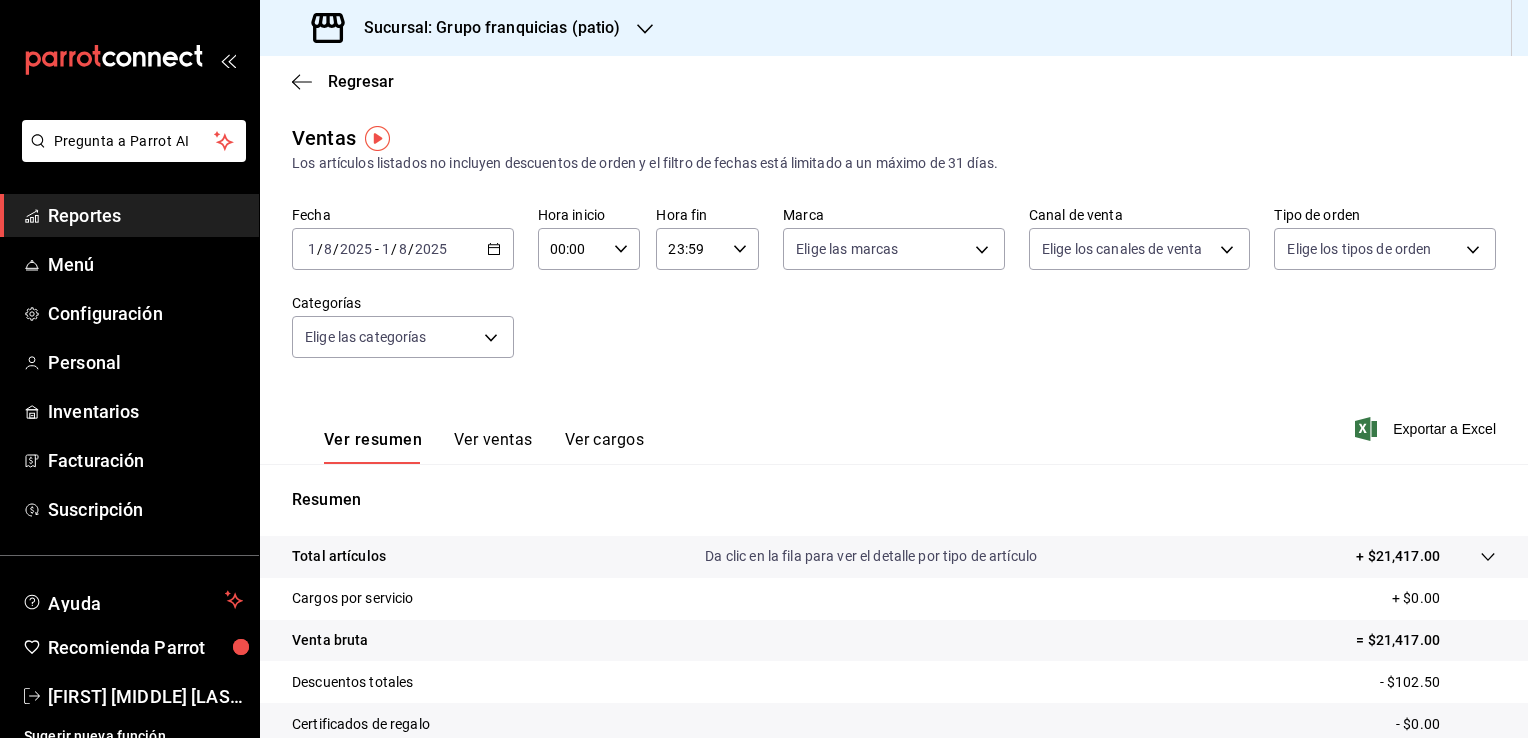 click 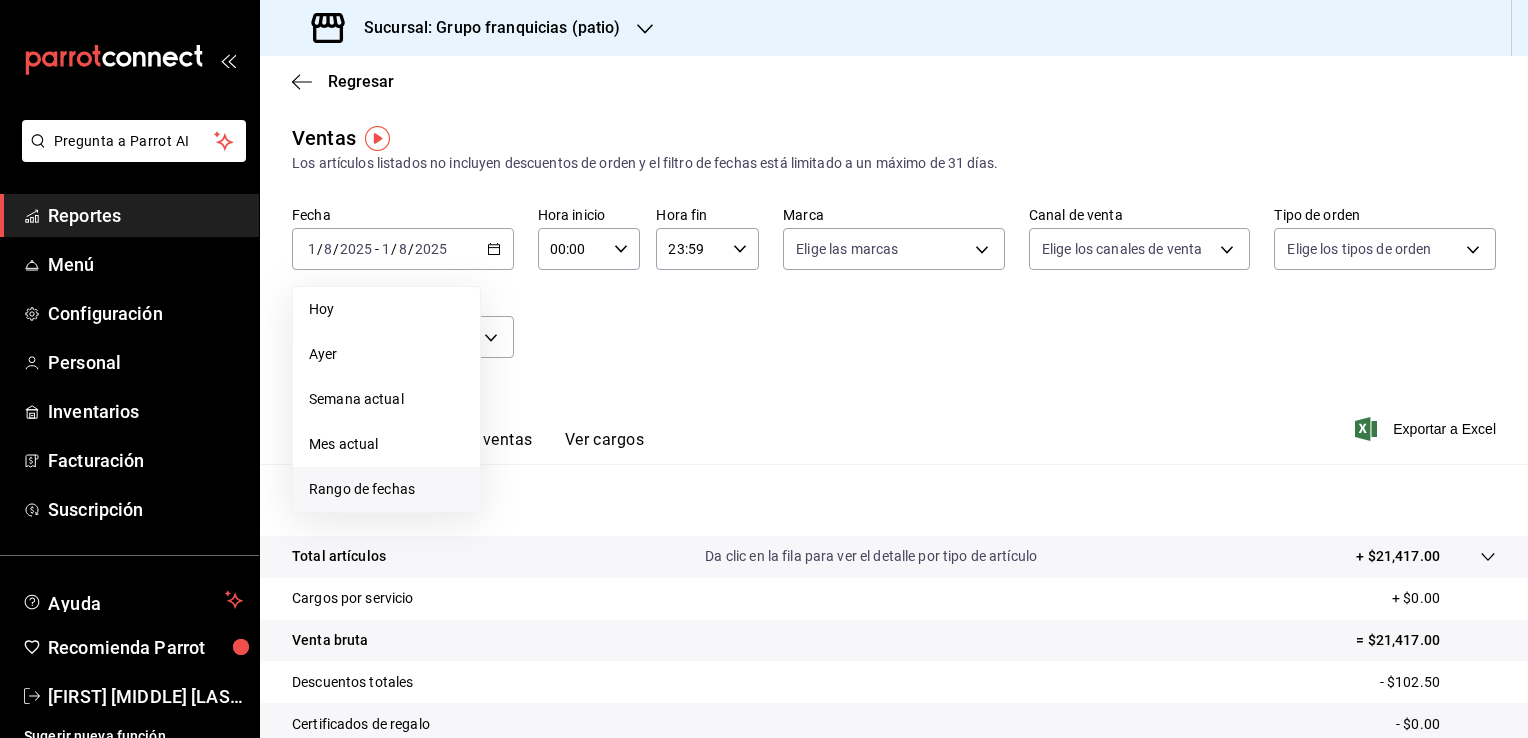 click on "Rango de fechas" at bounding box center [386, 489] 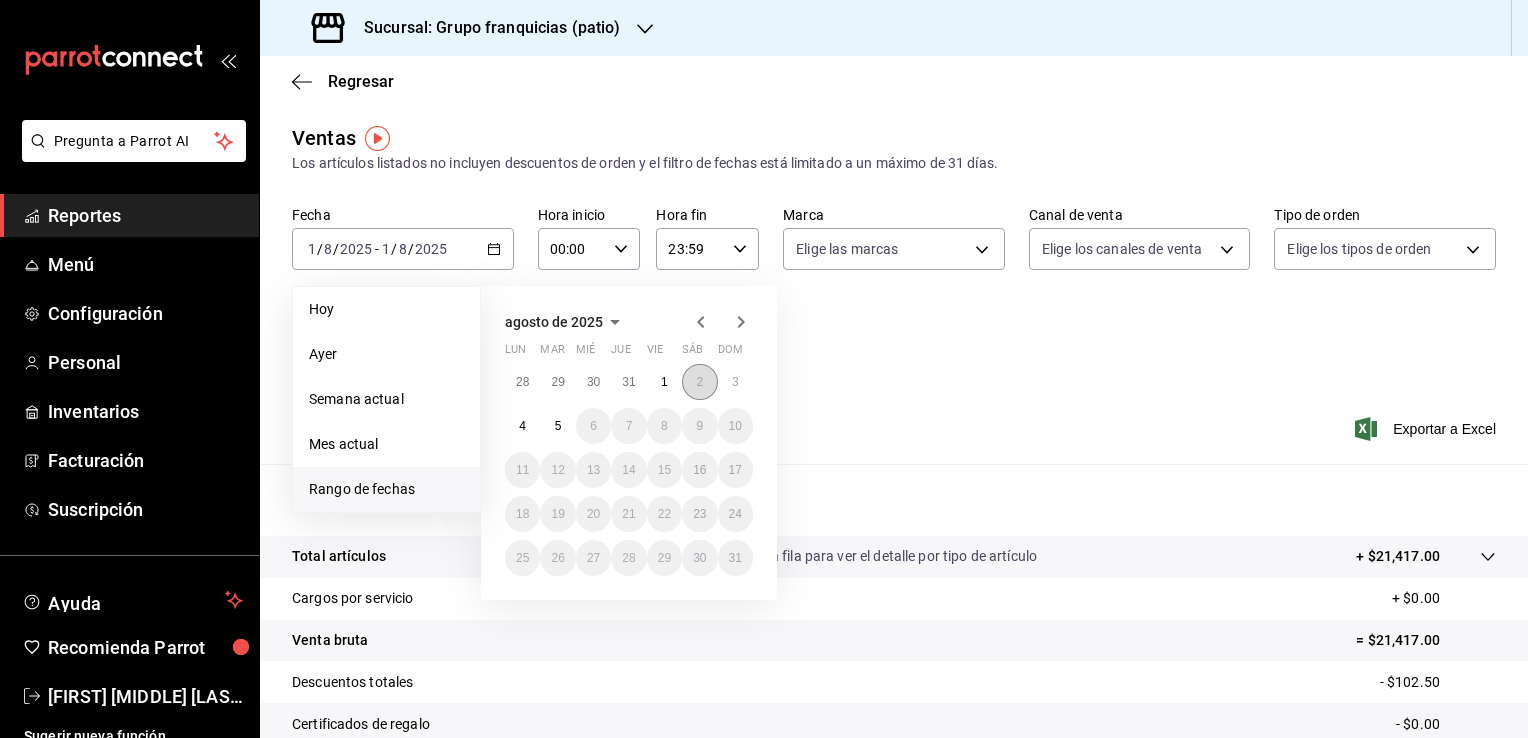 click on "2" at bounding box center (699, 382) 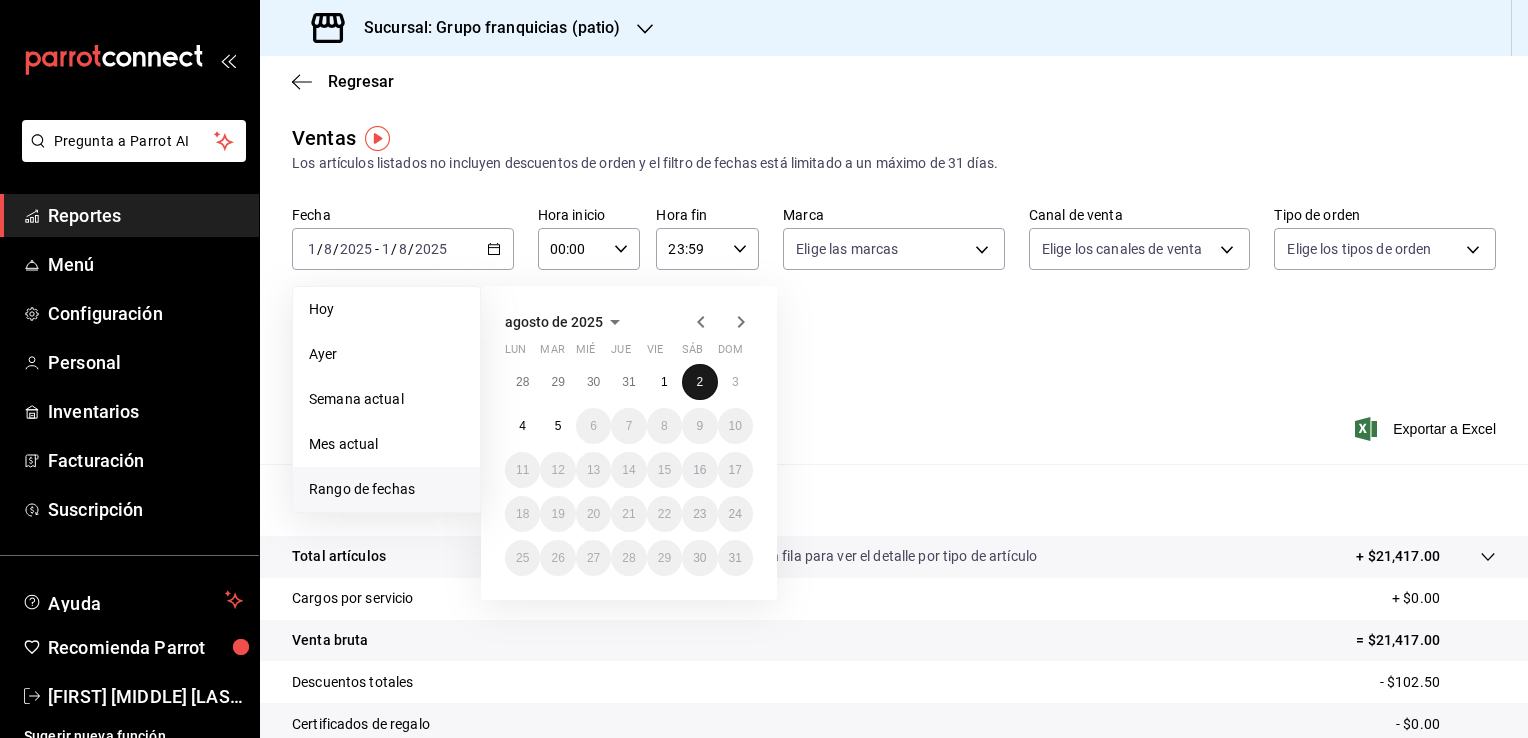 click on "2" at bounding box center (699, 382) 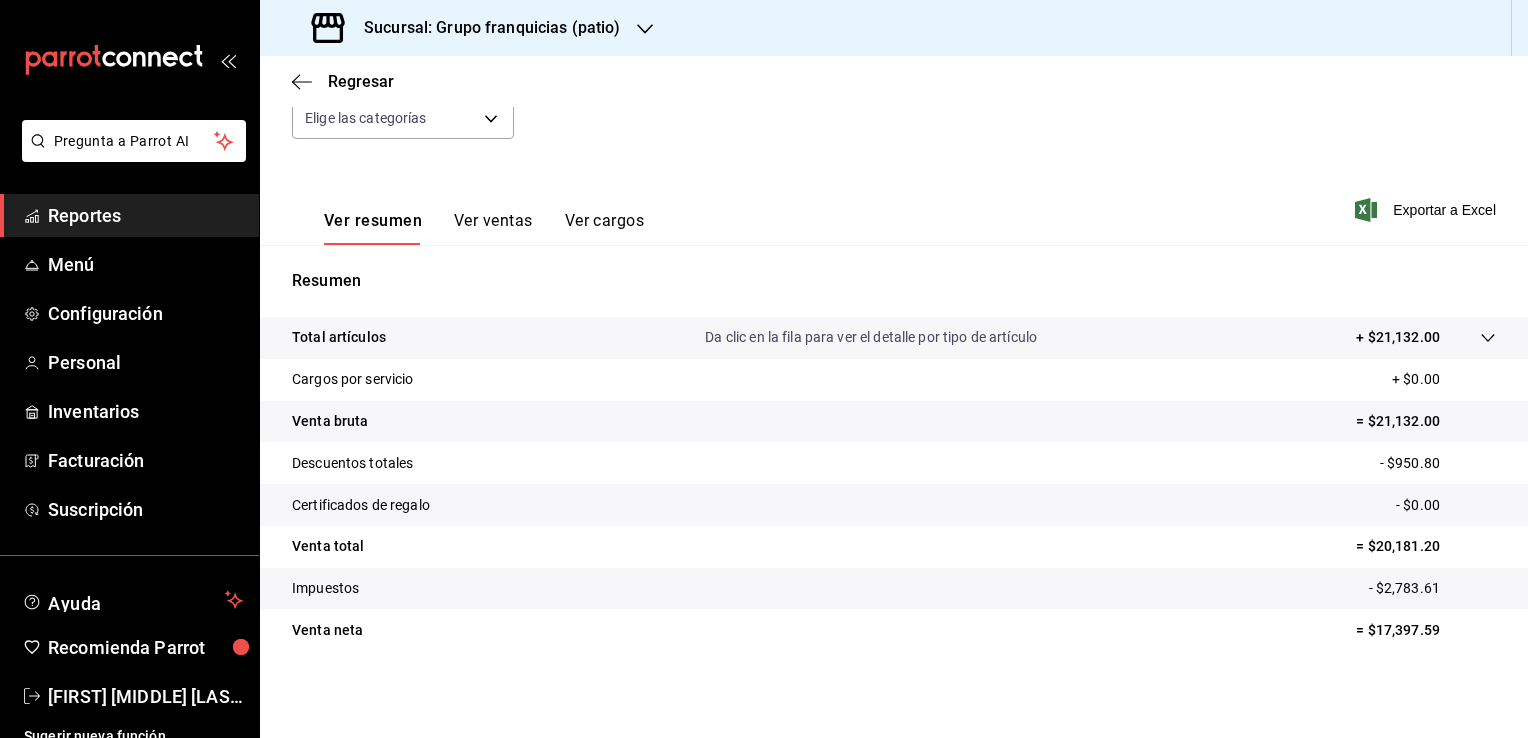 scroll, scrollTop: 220, scrollLeft: 0, axis: vertical 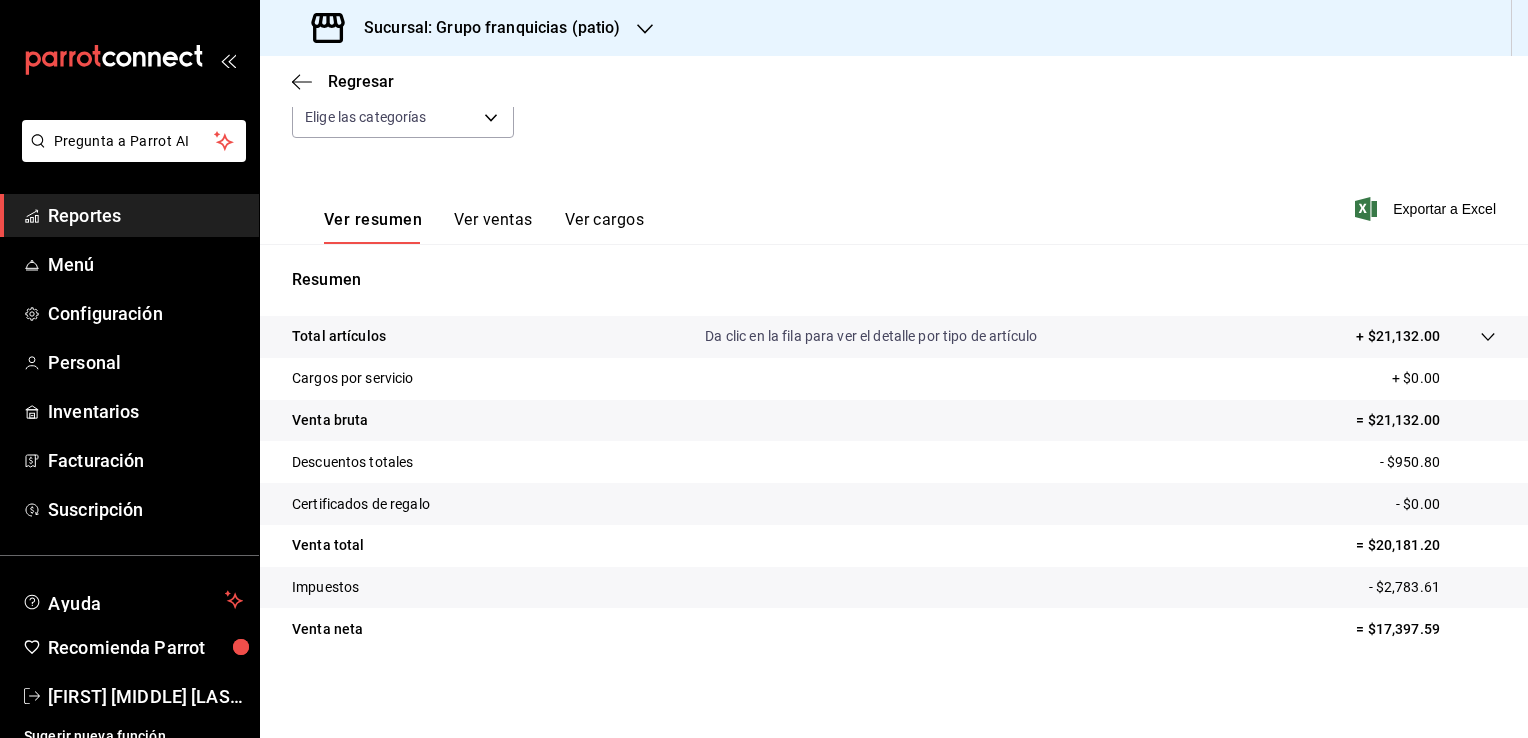 click on "Sucursal: Grupo franquicias (patio)" at bounding box center (484, 28) 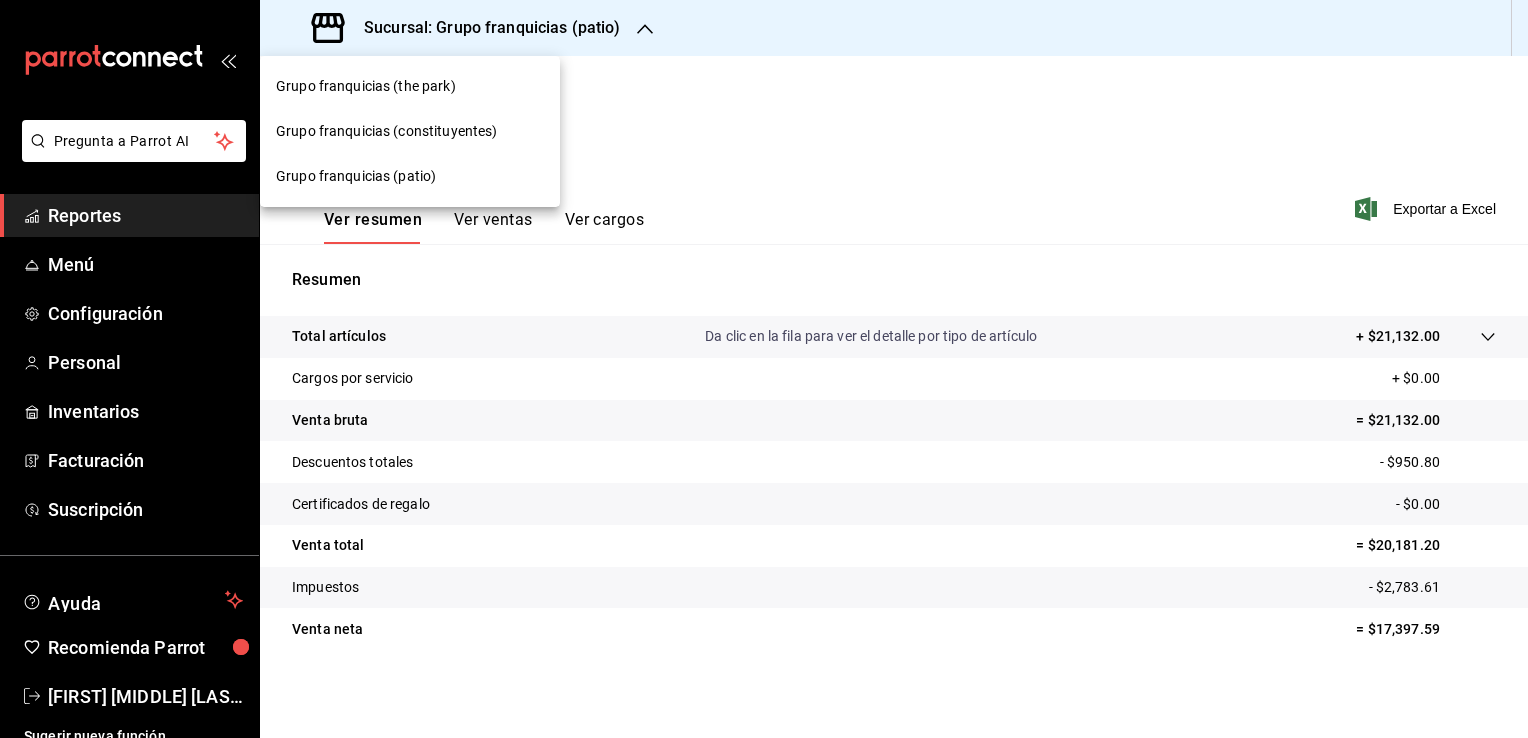 click on "Grupo franquicias (the park)" at bounding box center (410, 86) 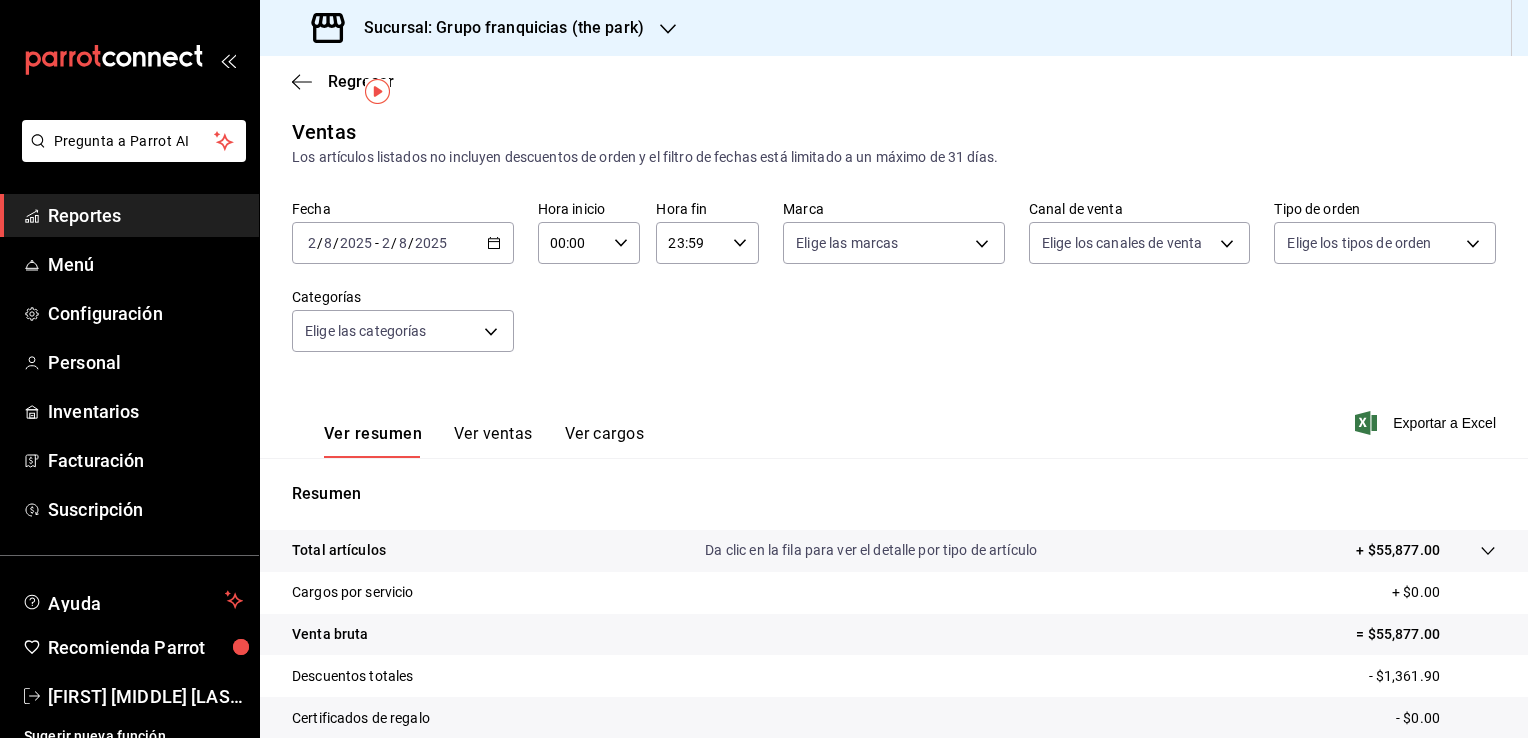 scroll, scrollTop: 0, scrollLeft: 0, axis: both 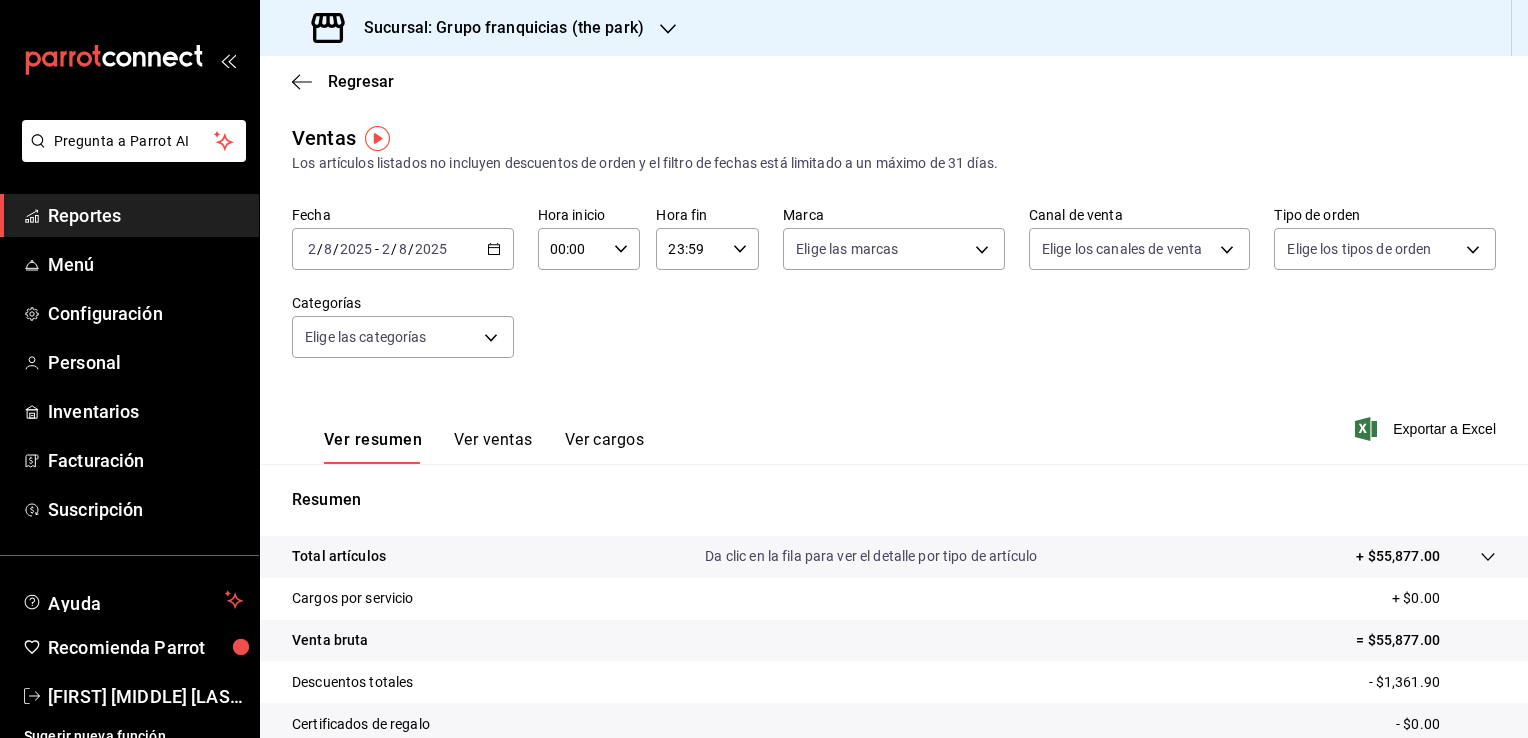 click on "2025-08-02 2 / 8 / 2025 - 2025-08-02 2 / 8 / 2025" at bounding box center [403, 249] 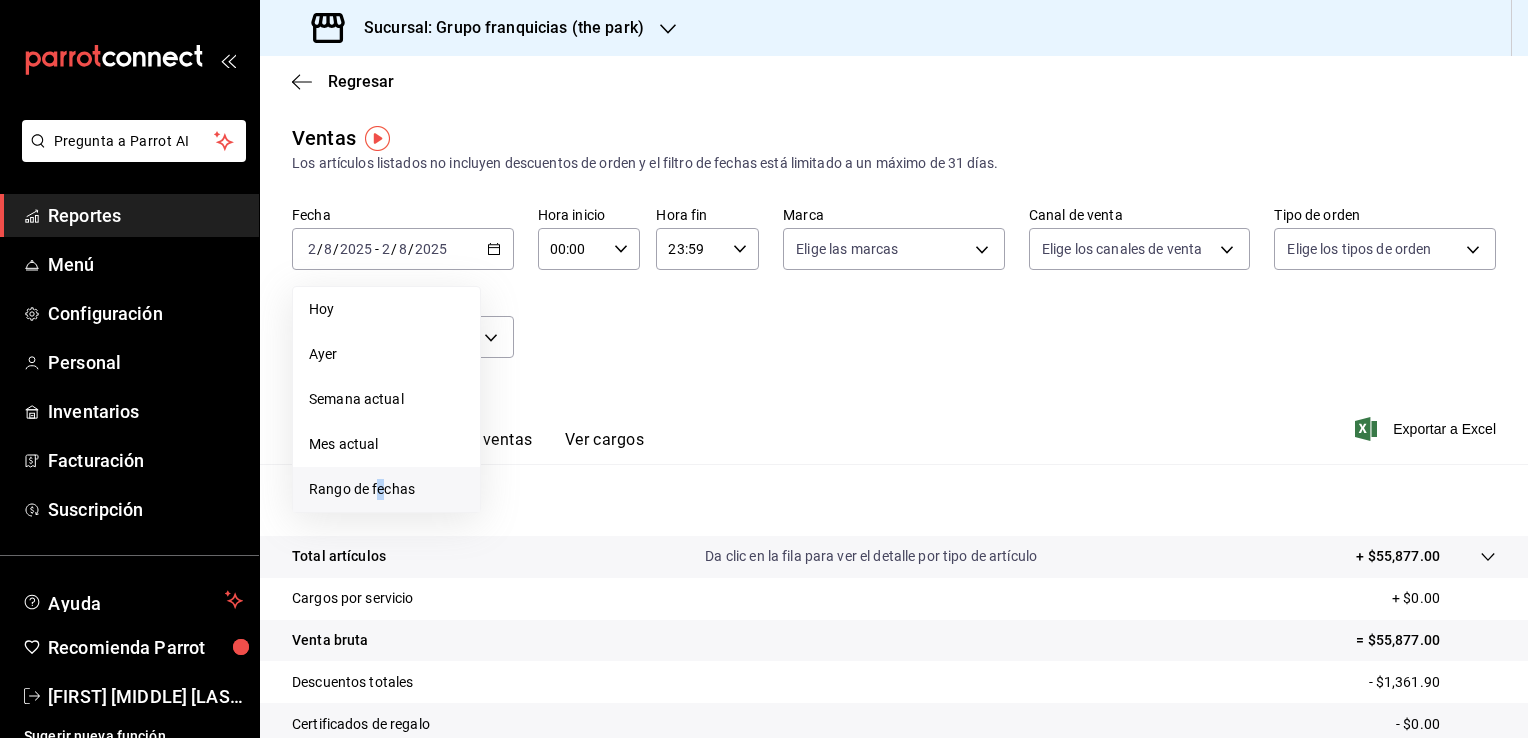 drag, startPoint x: 380, startPoint y: 476, endPoint x: 382, endPoint y: 487, distance: 11.18034 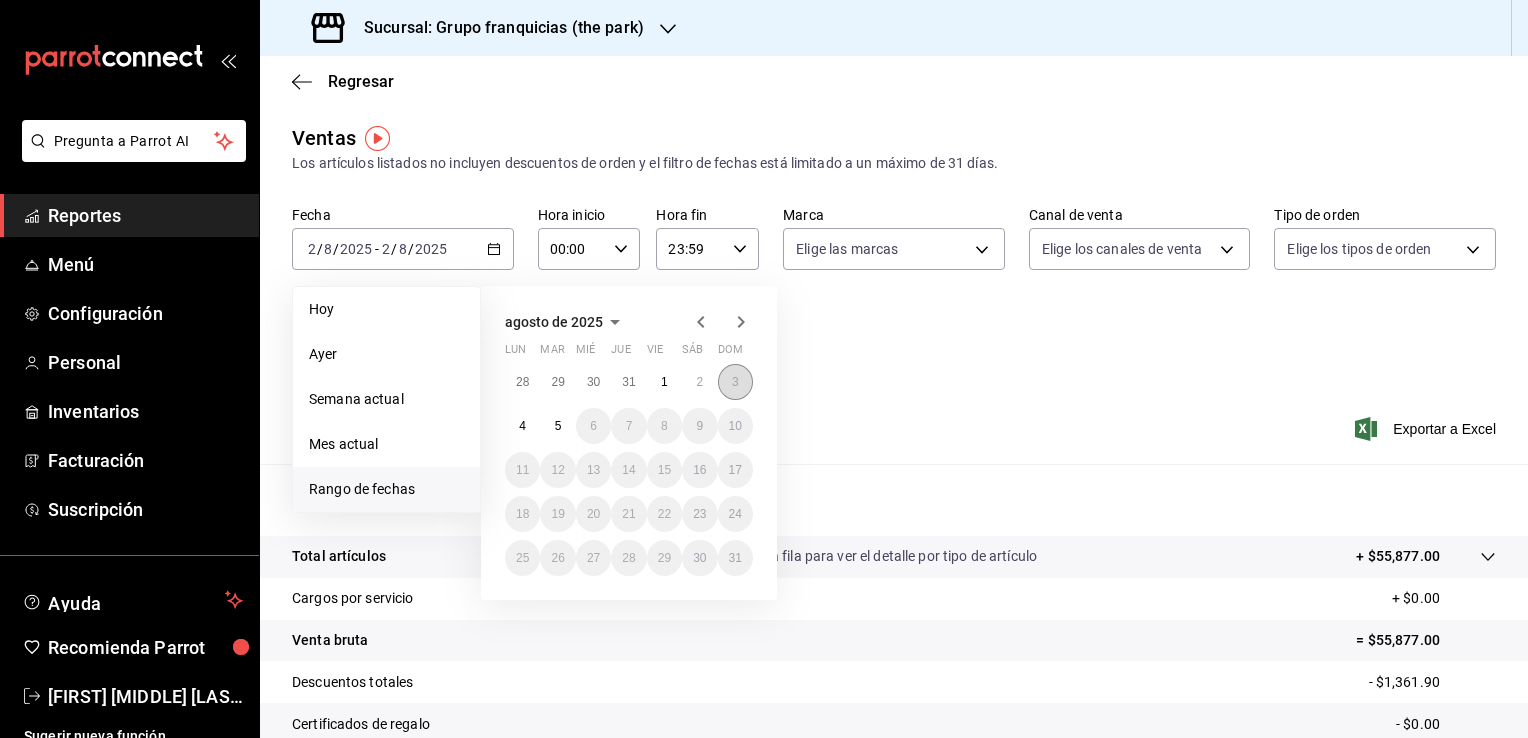 click on "3" at bounding box center [735, 382] 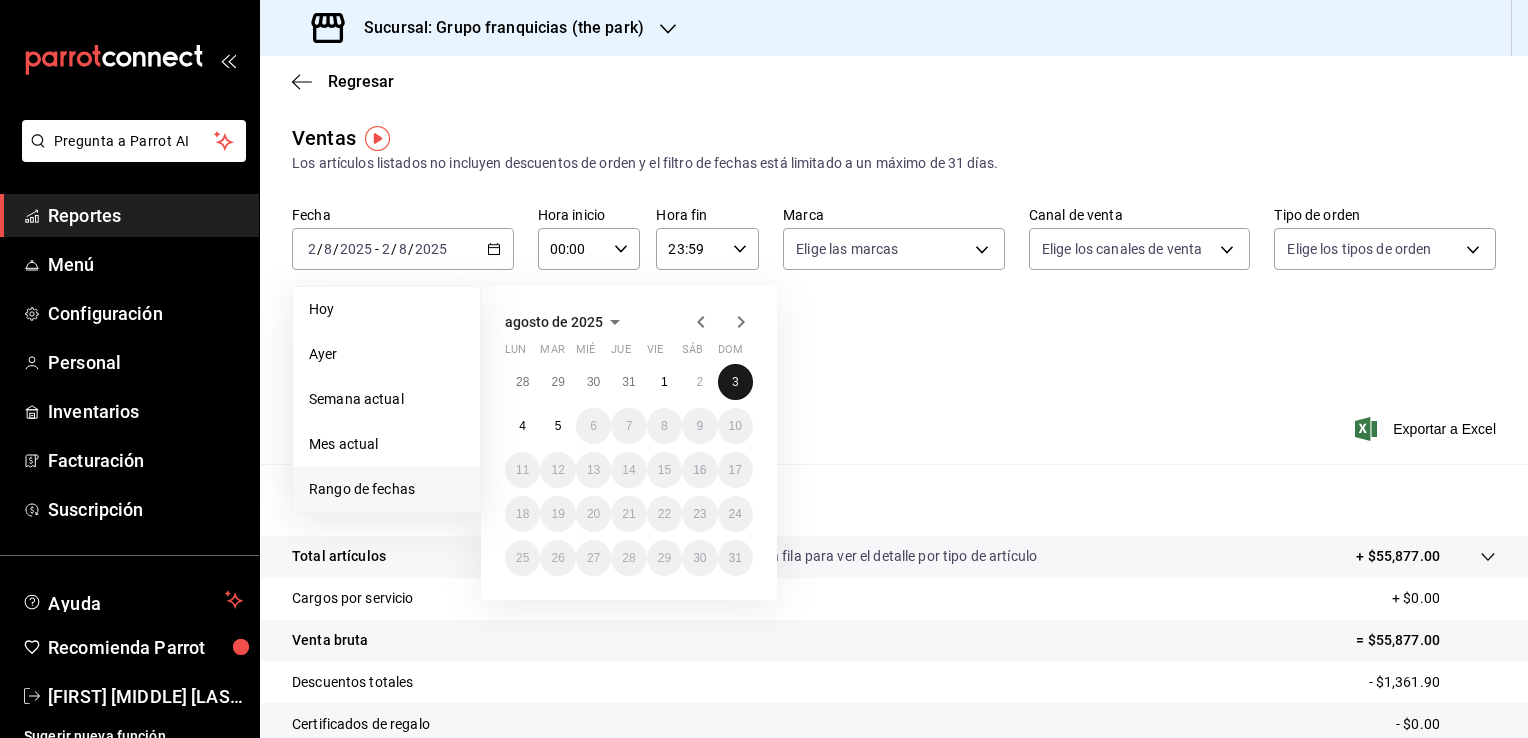 click on "3" at bounding box center [735, 382] 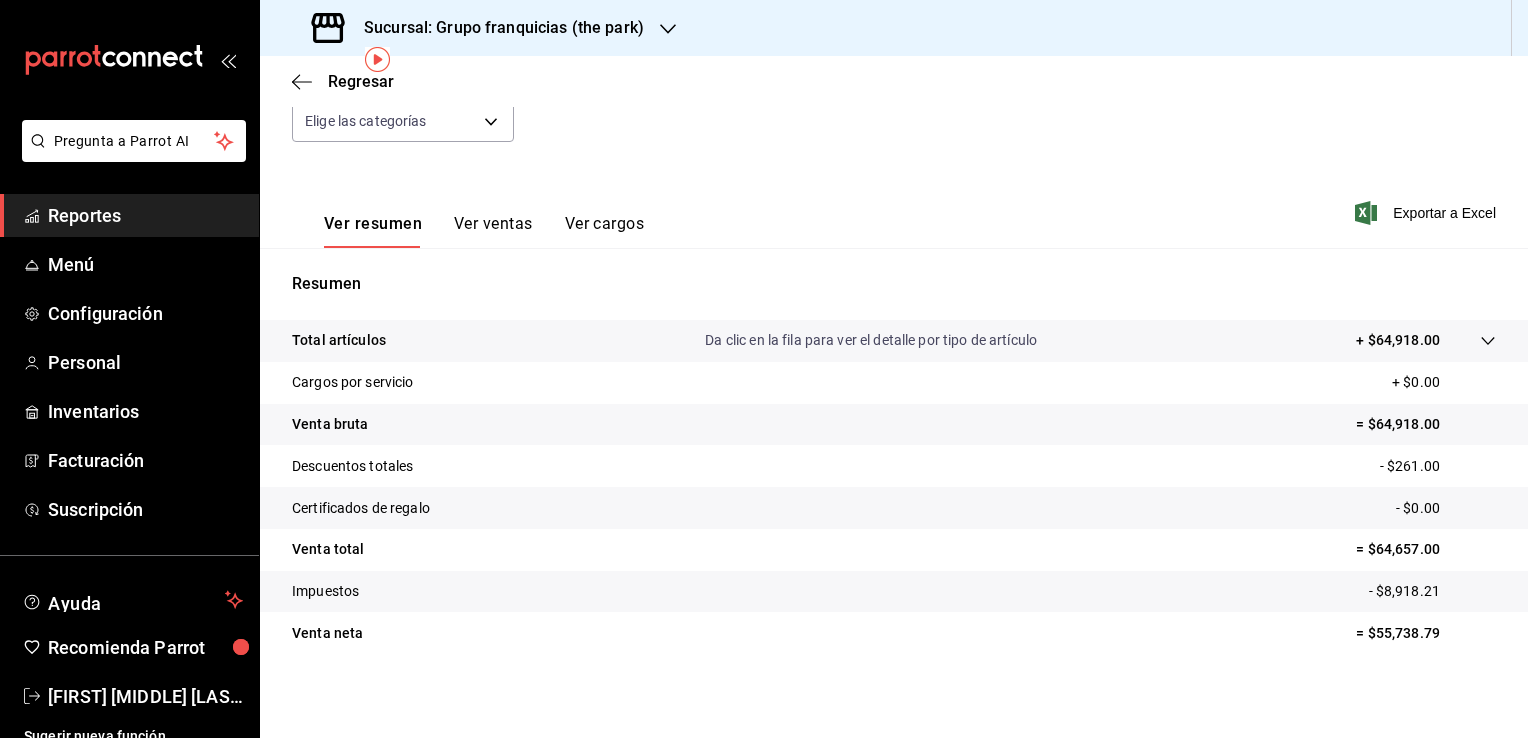 scroll, scrollTop: 220, scrollLeft: 0, axis: vertical 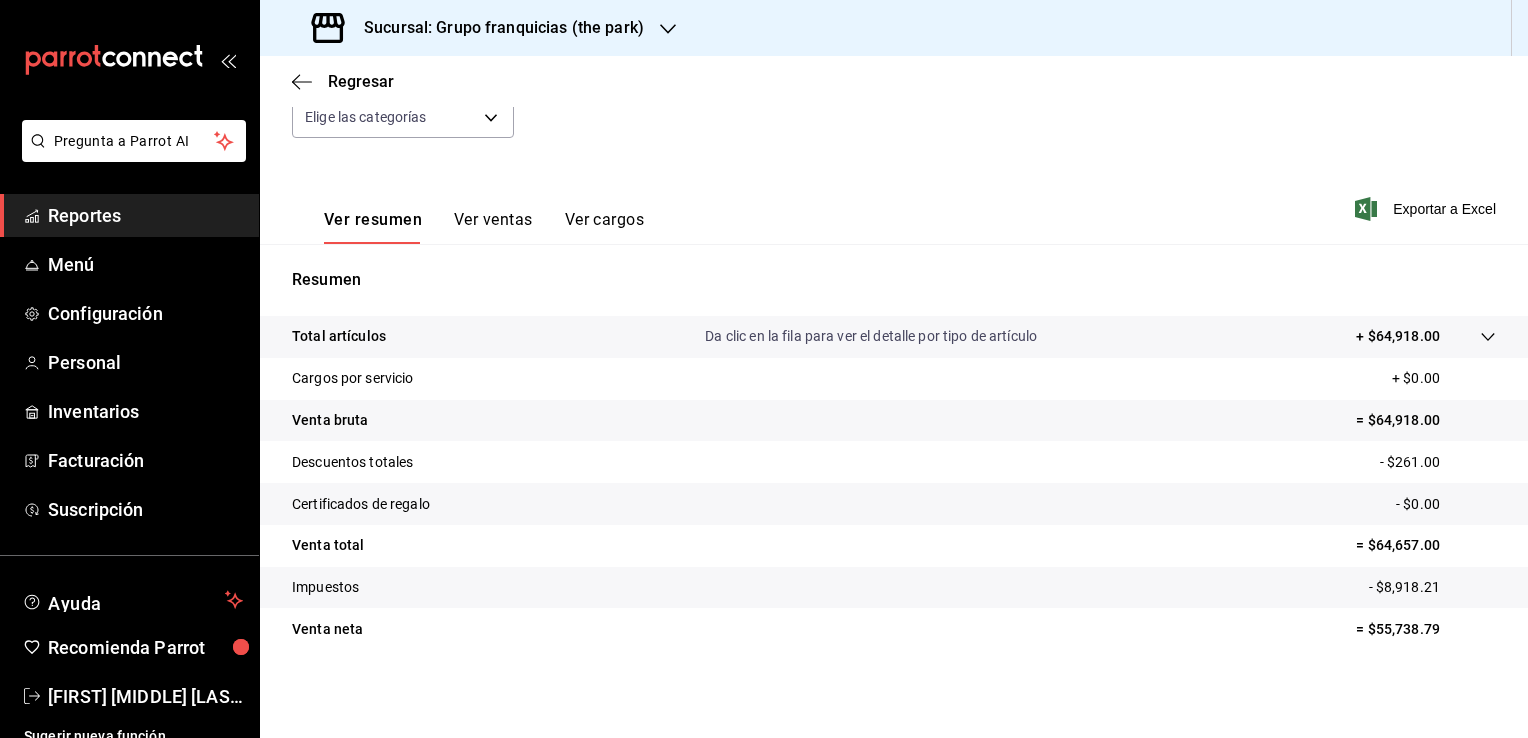 click on "Sucursal: Grupo franquicias (the park)" at bounding box center [496, 28] 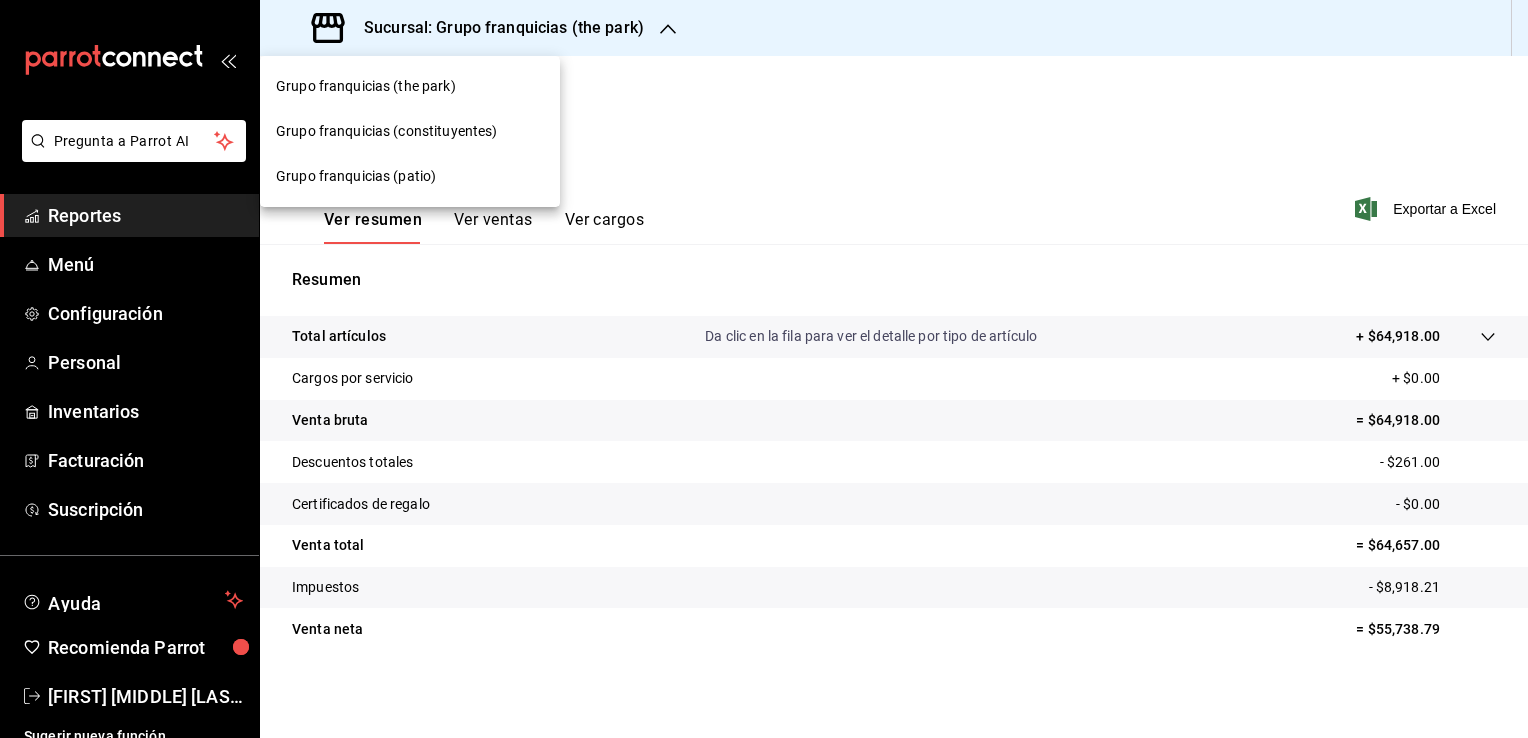 click on "Grupo franquicias (patio)" at bounding box center (356, 176) 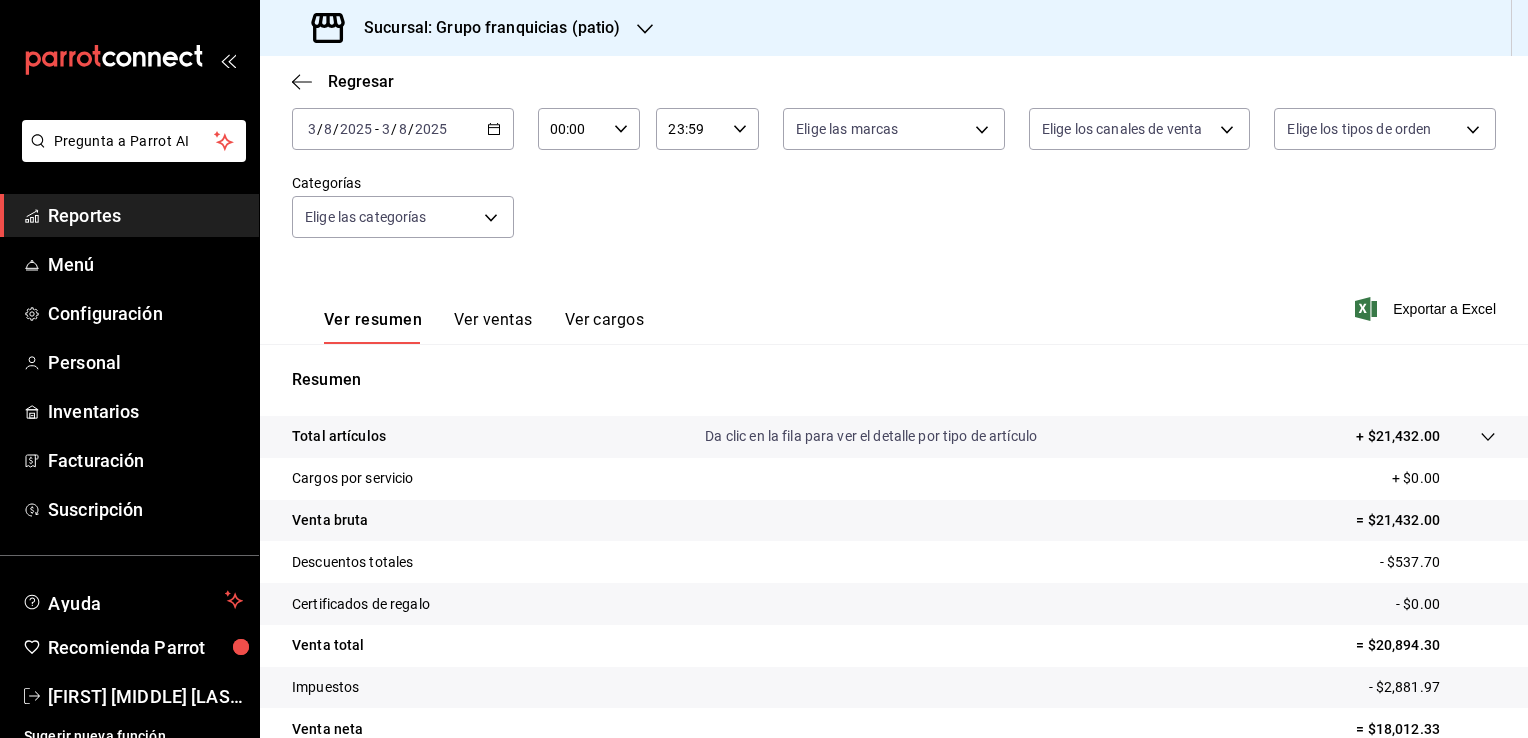 scroll, scrollTop: 220, scrollLeft: 0, axis: vertical 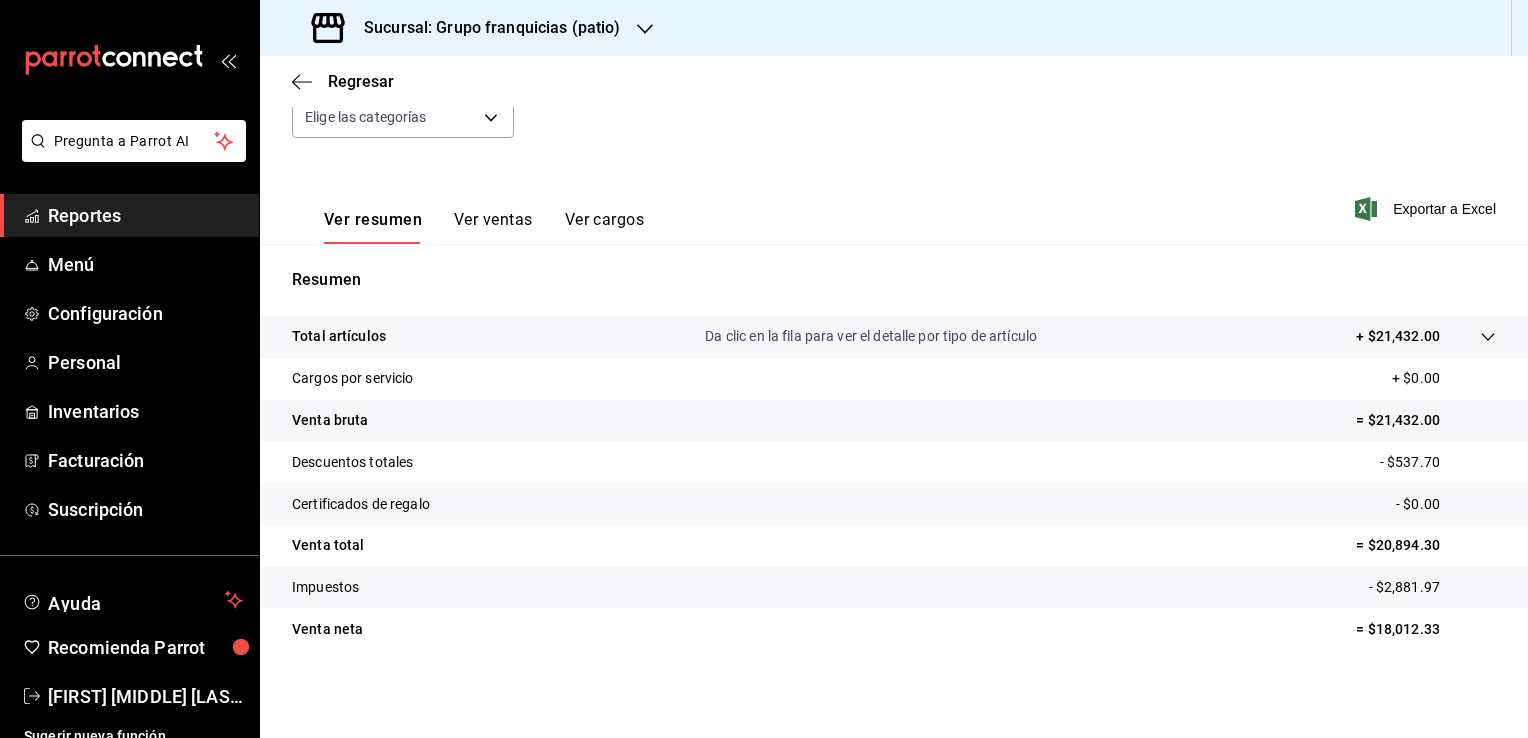 click on "Total artículos Da clic en la fila para ver el detalle por tipo de artículo + [AMOUNT]" at bounding box center (894, 337) 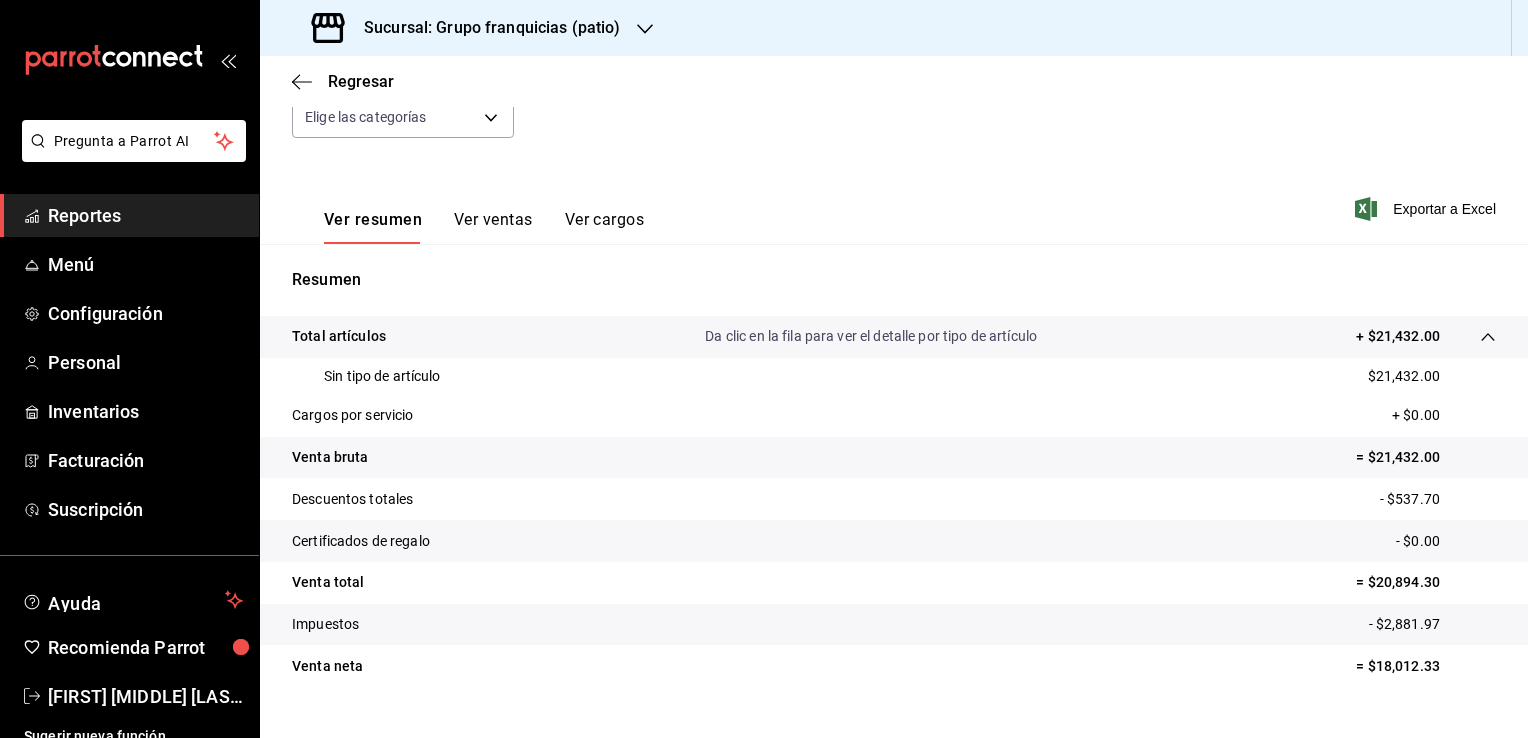 click on "Da clic en la fila para ver el detalle por tipo de artículo" at bounding box center (871, 336) 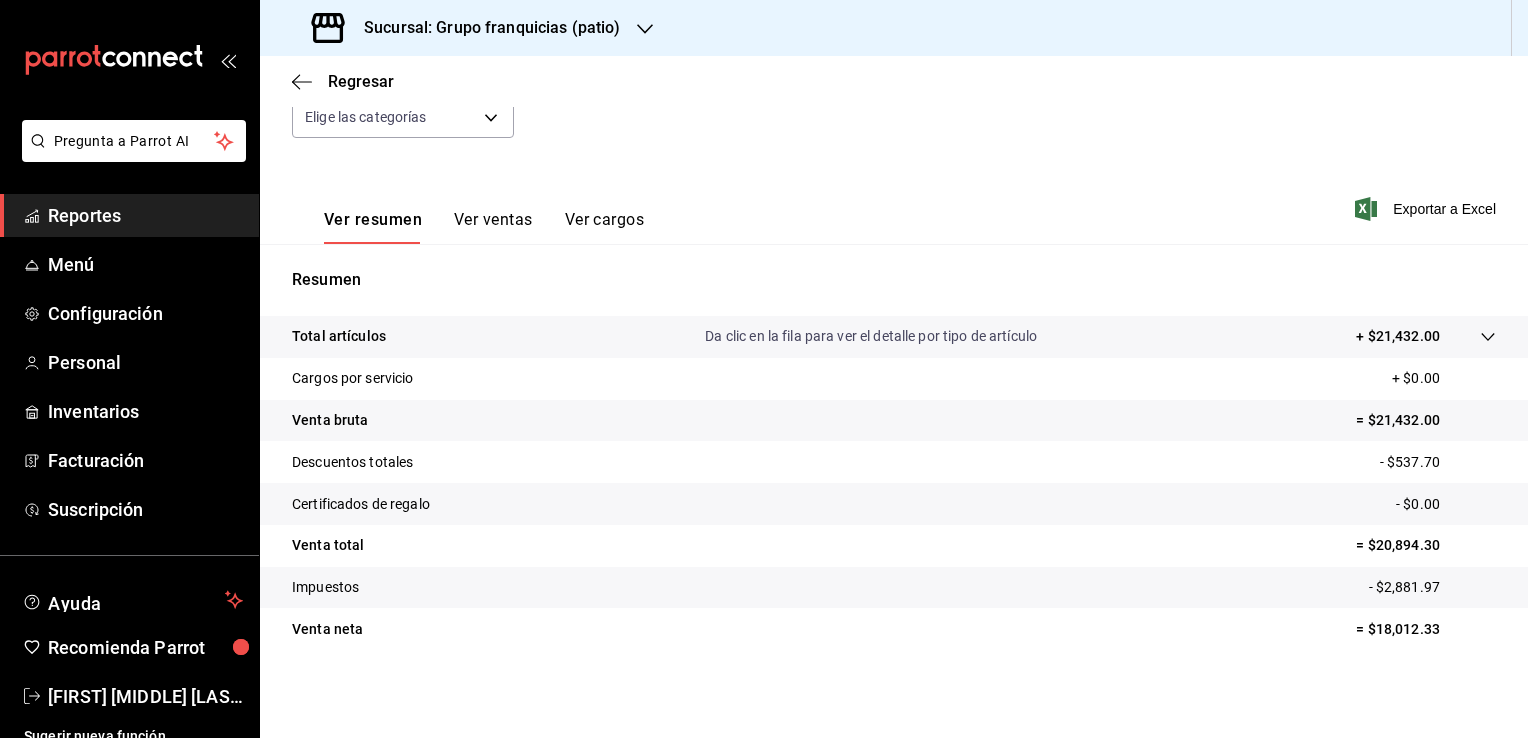 click on "Da clic en la fila para ver el detalle por tipo de artículo" at bounding box center (871, 336) 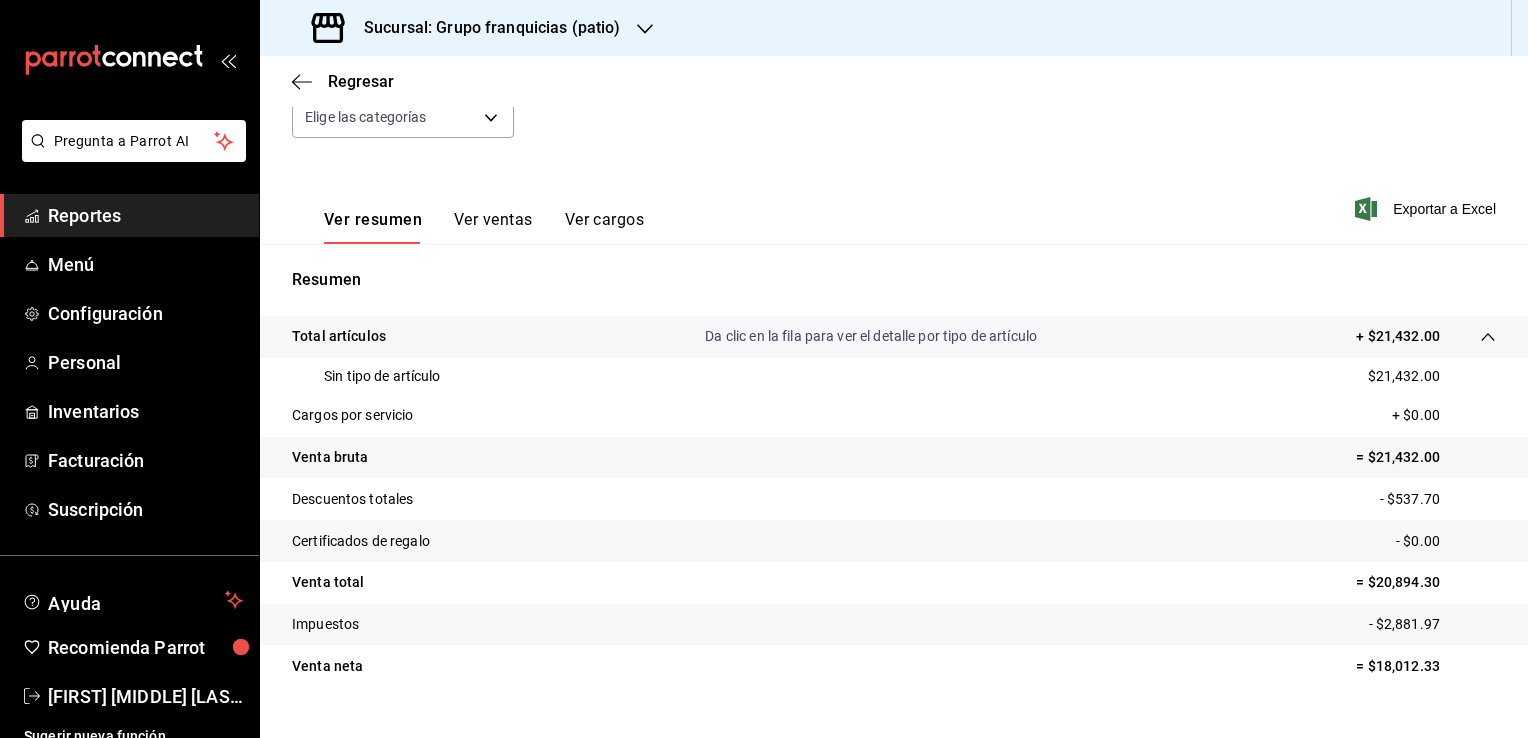 click on "Da clic en la fila para ver el detalle por tipo de artículo" at bounding box center [871, 336] 